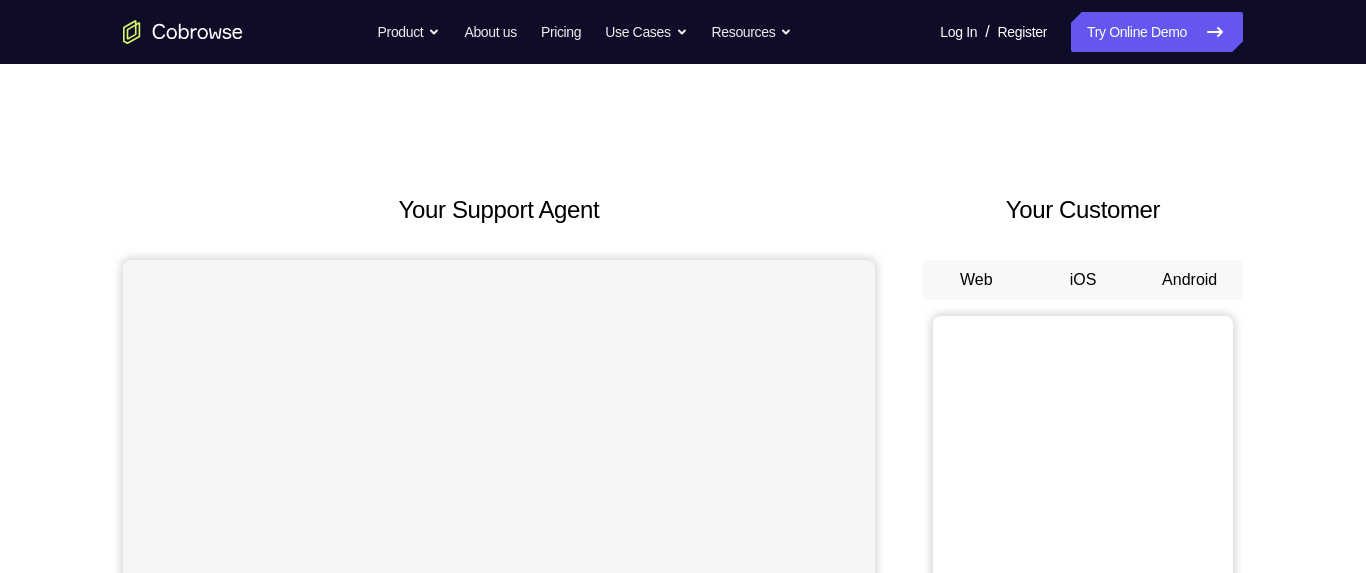 scroll, scrollTop: 0, scrollLeft: 0, axis: both 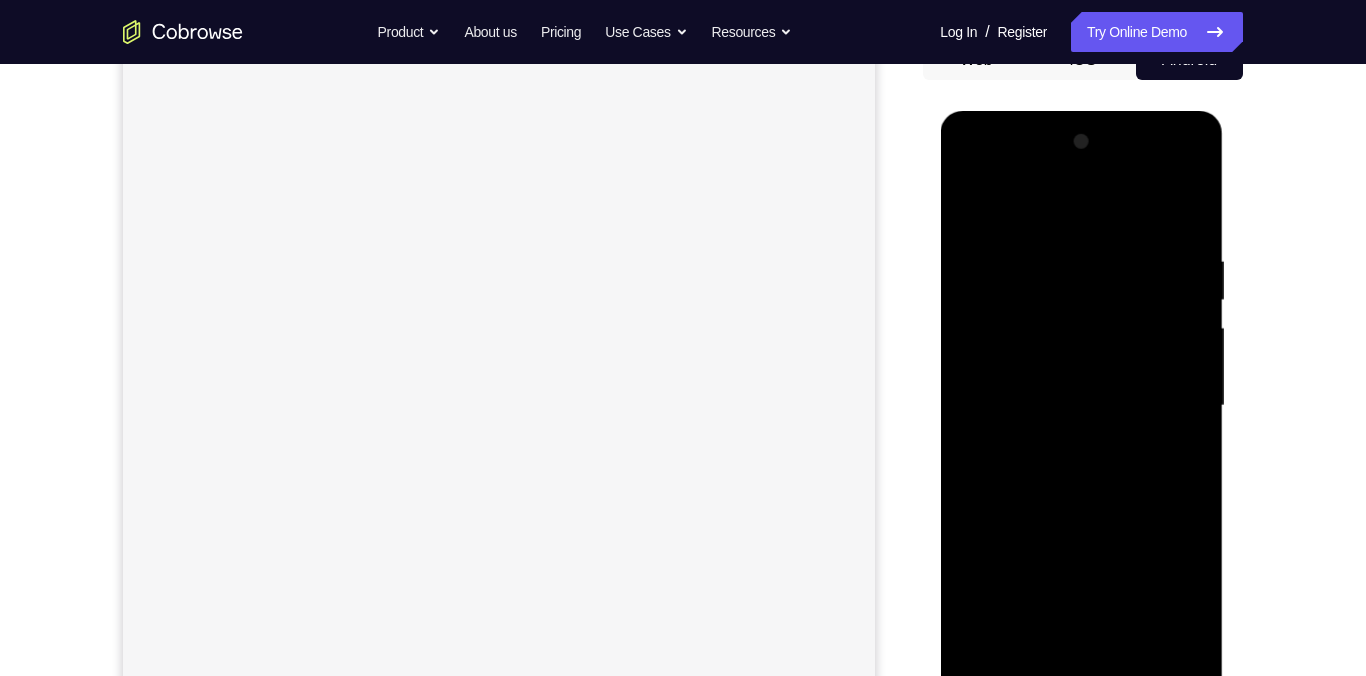 click at bounding box center [1081, 406] 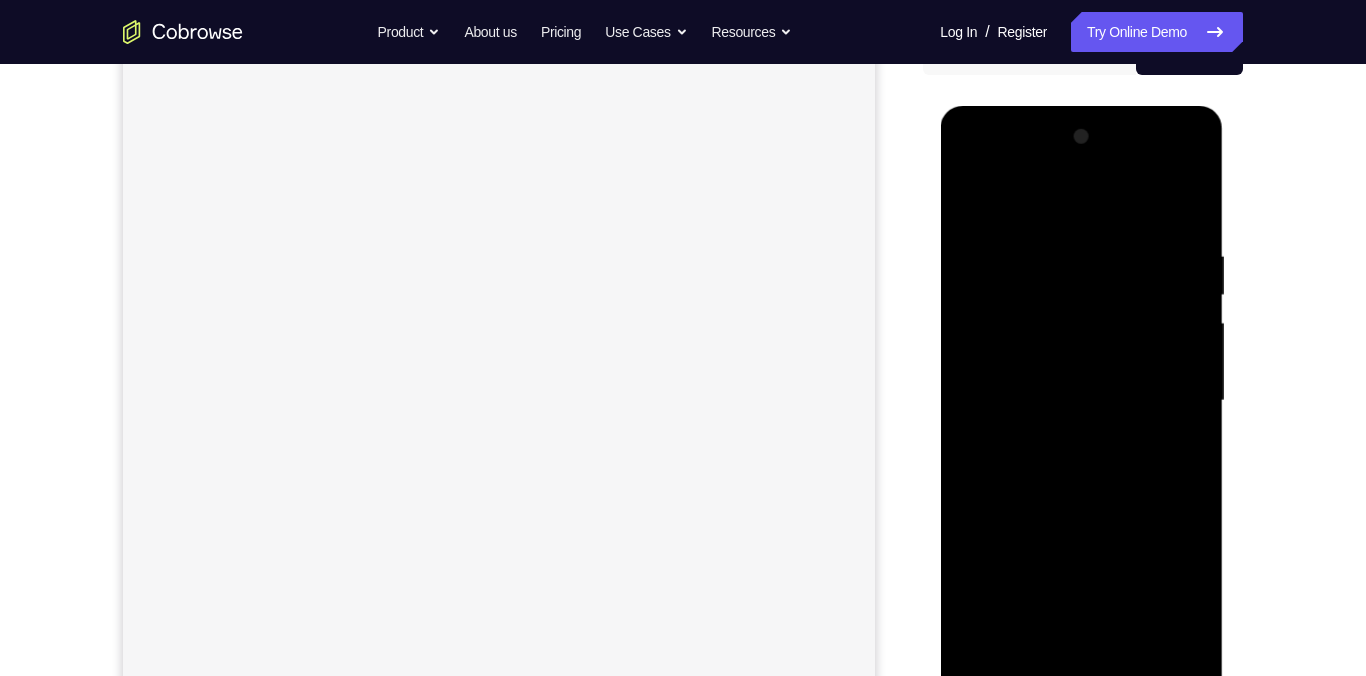 click at bounding box center (1081, 401) 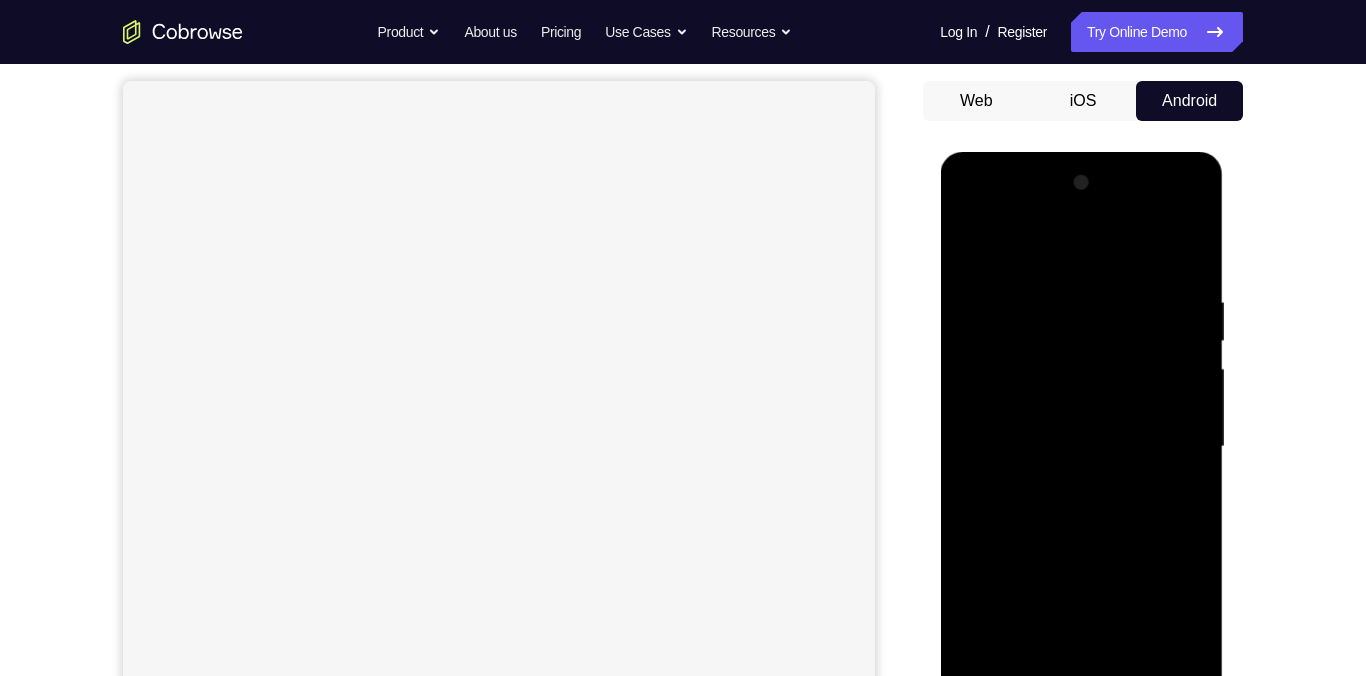 scroll, scrollTop: 173, scrollLeft: 0, axis: vertical 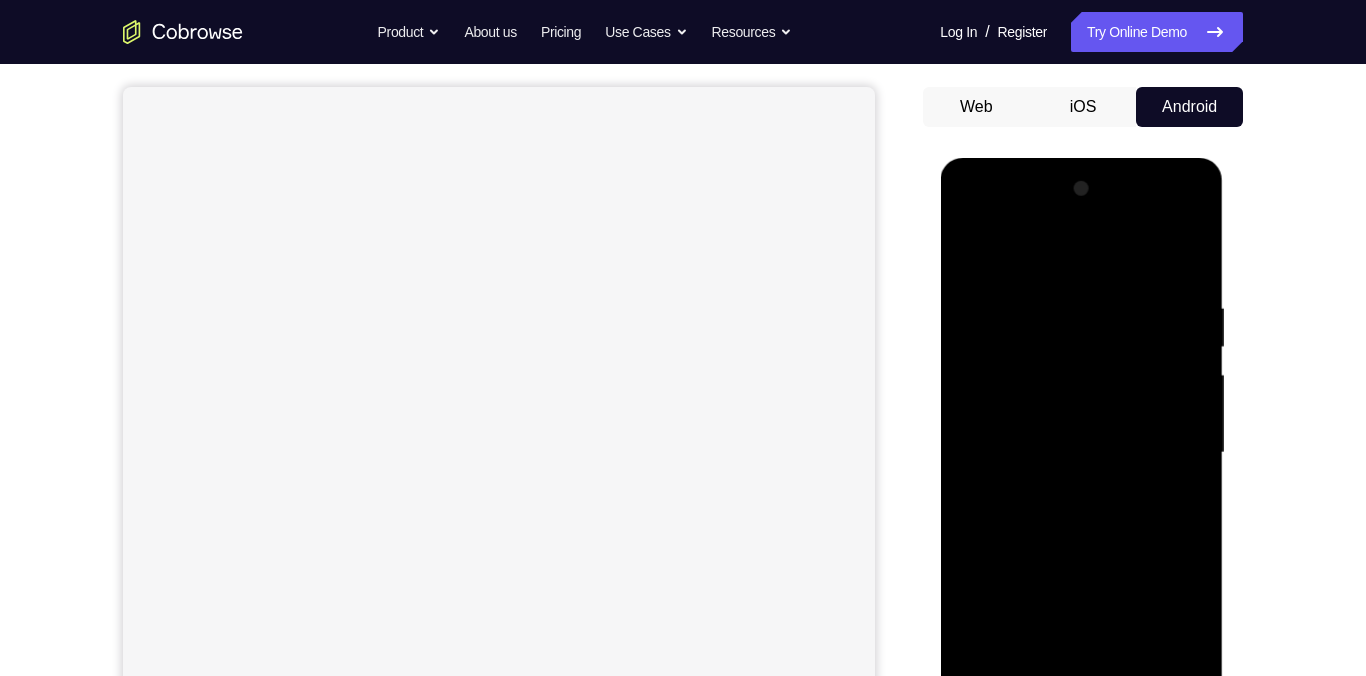 click at bounding box center [1081, 453] 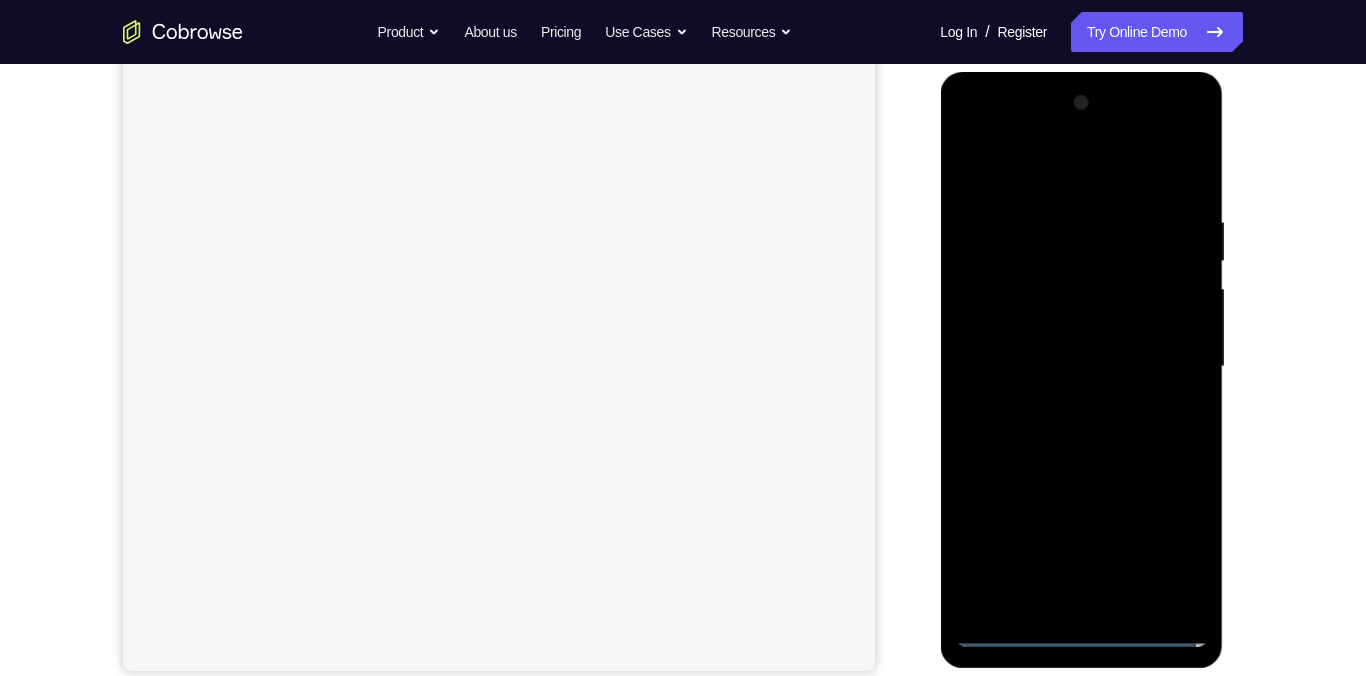 click at bounding box center [1081, 367] 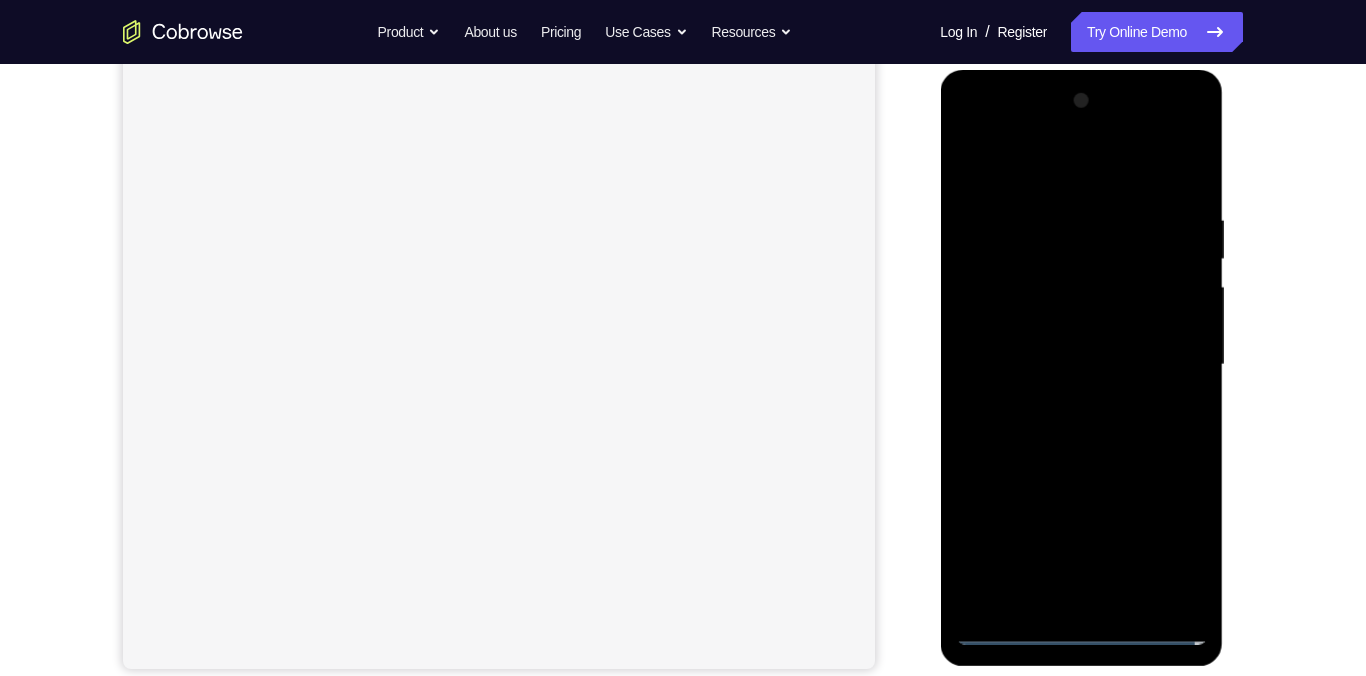 click at bounding box center [1081, 365] 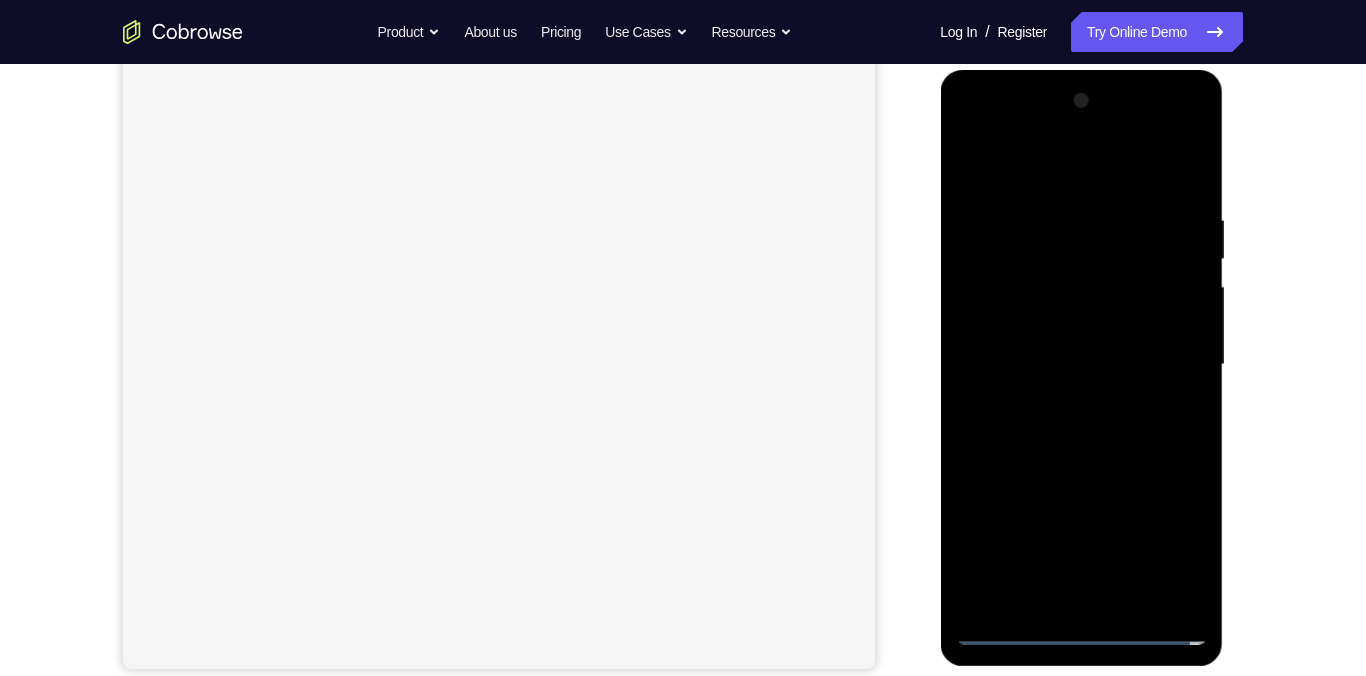 click at bounding box center (1081, 365) 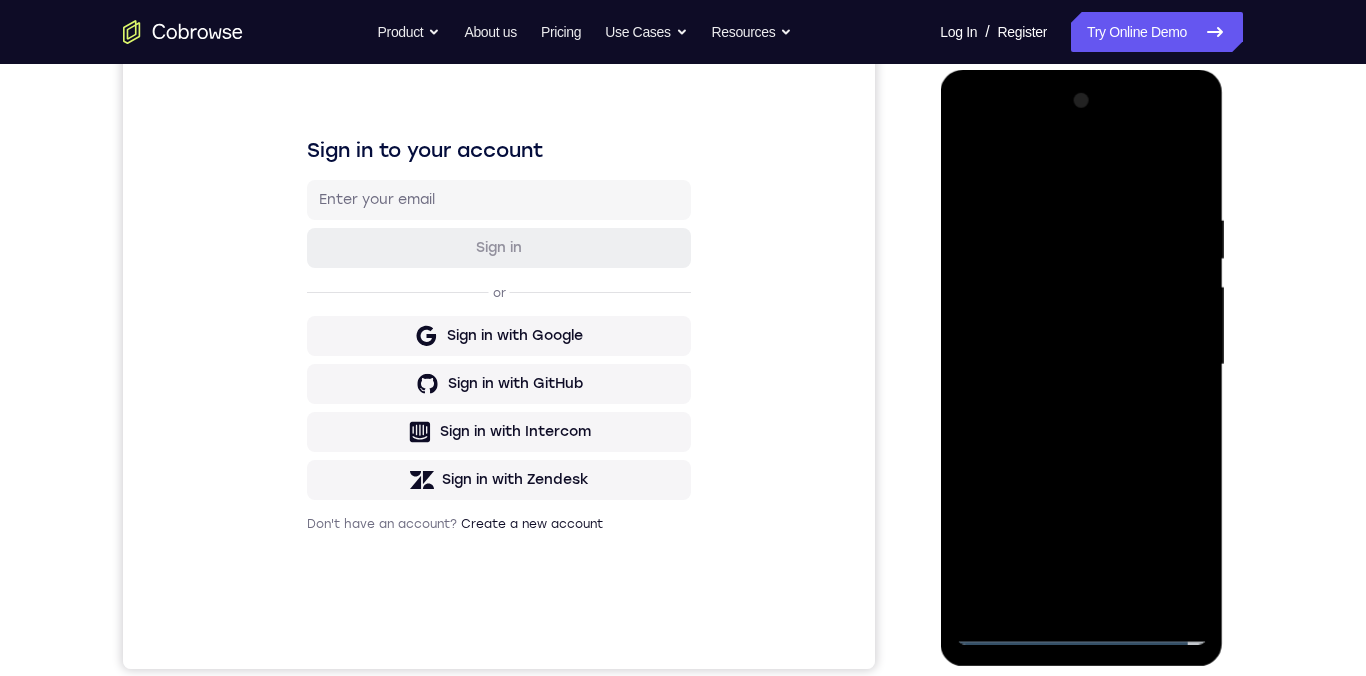scroll, scrollTop: 0, scrollLeft: 0, axis: both 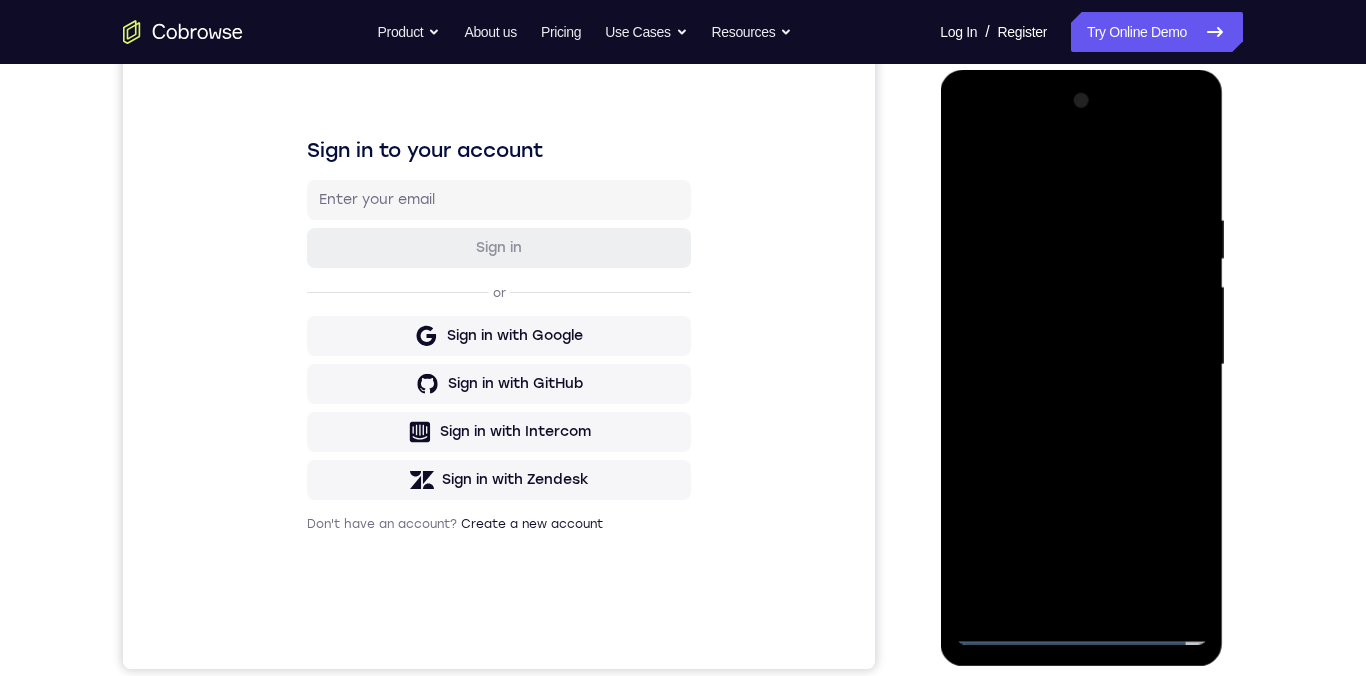 click at bounding box center (1081, 365) 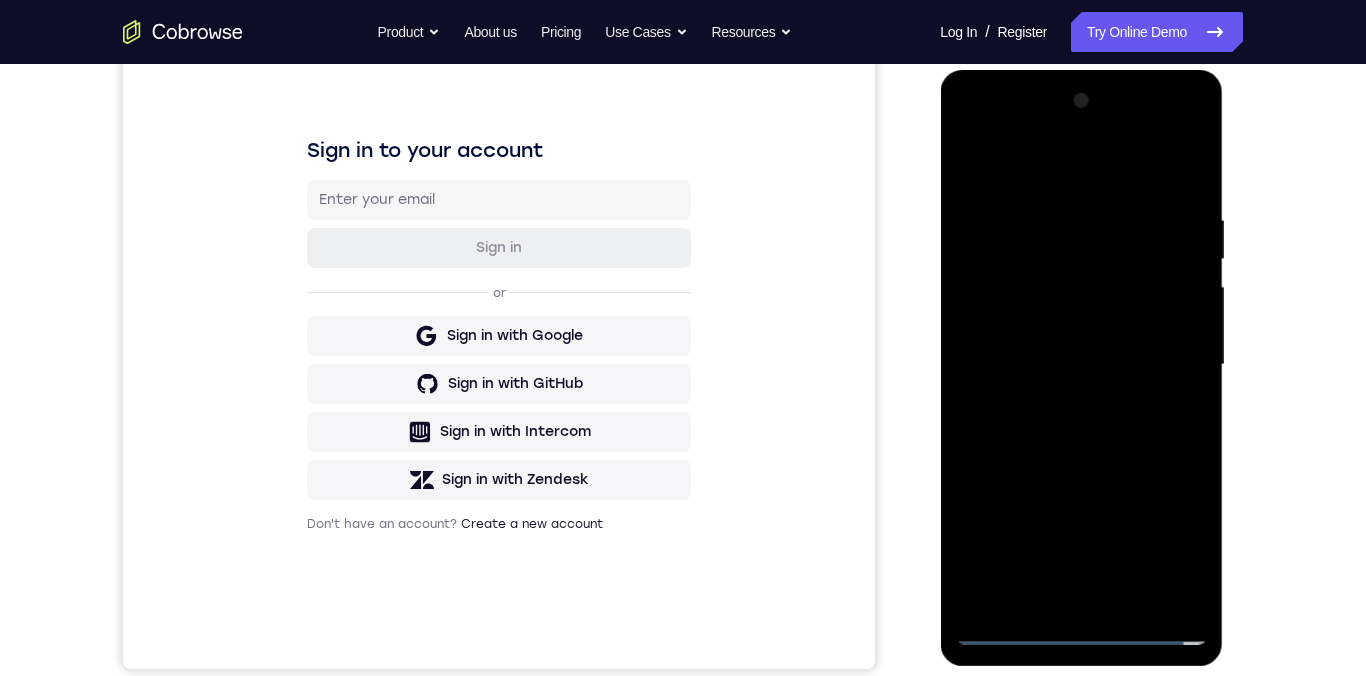 click at bounding box center [1081, 365] 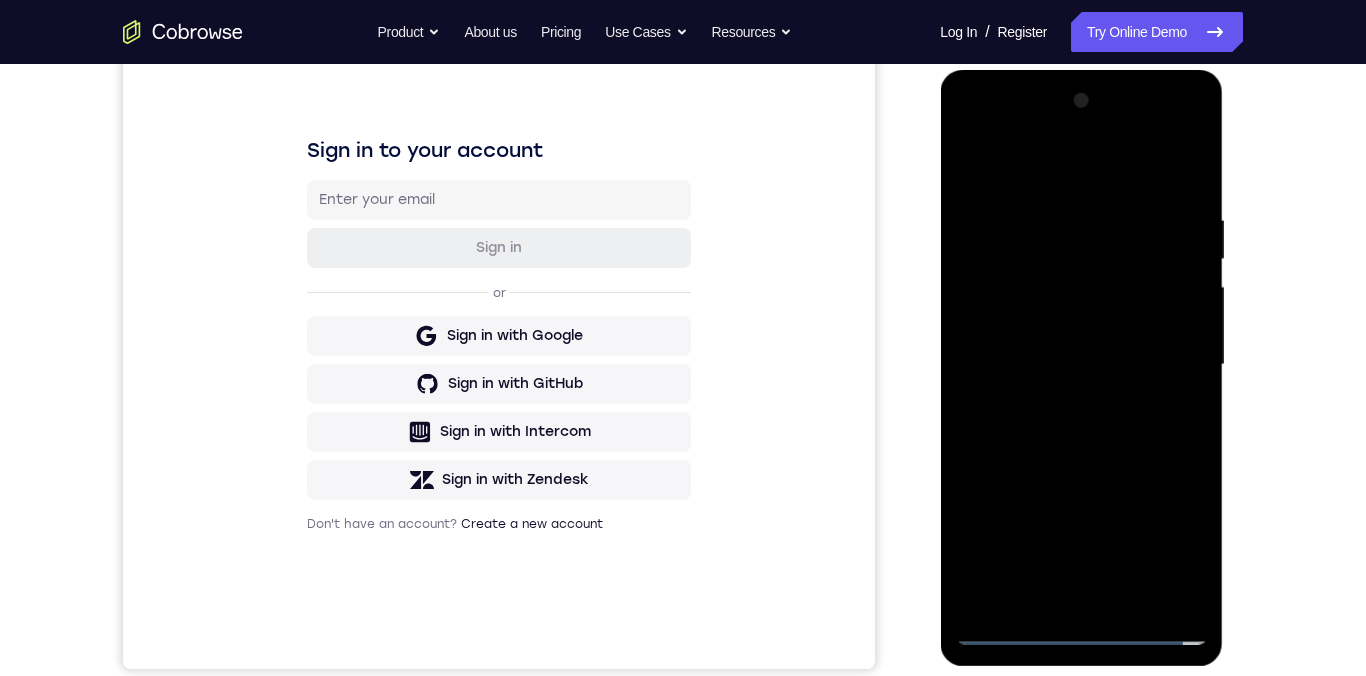click at bounding box center (1081, 365) 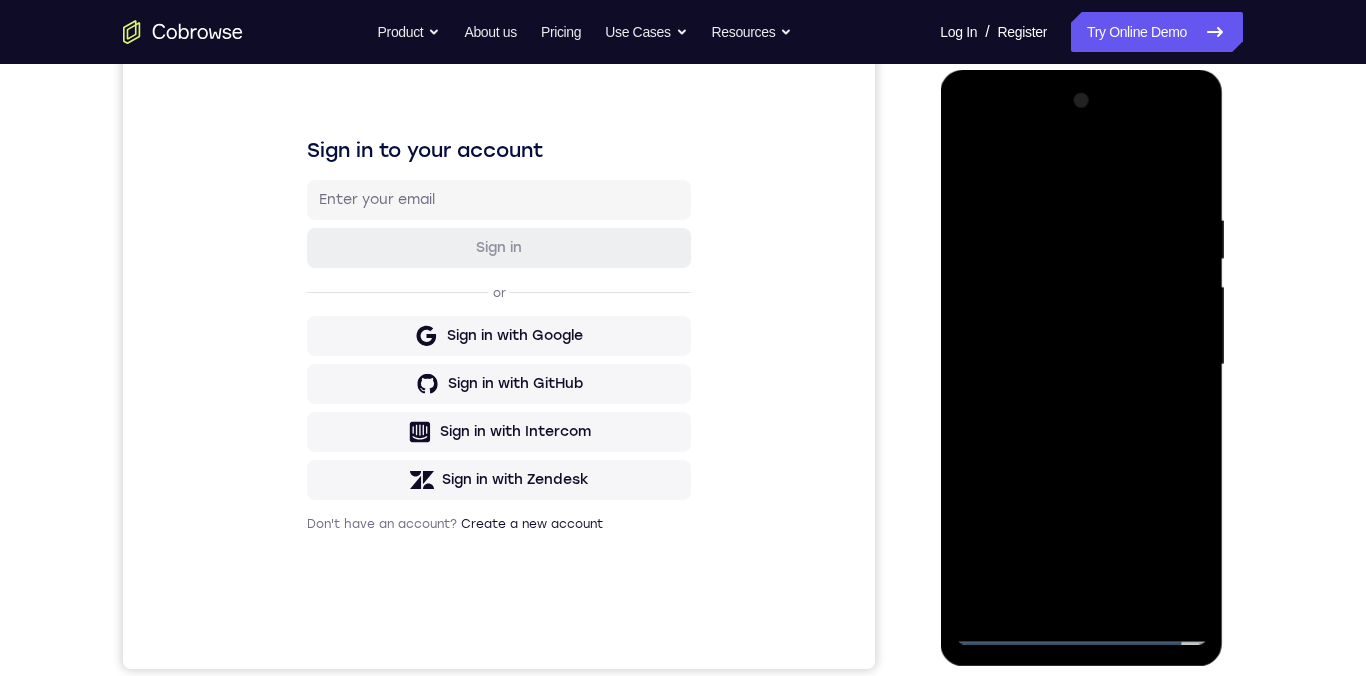 click at bounding box center (1081, 365) 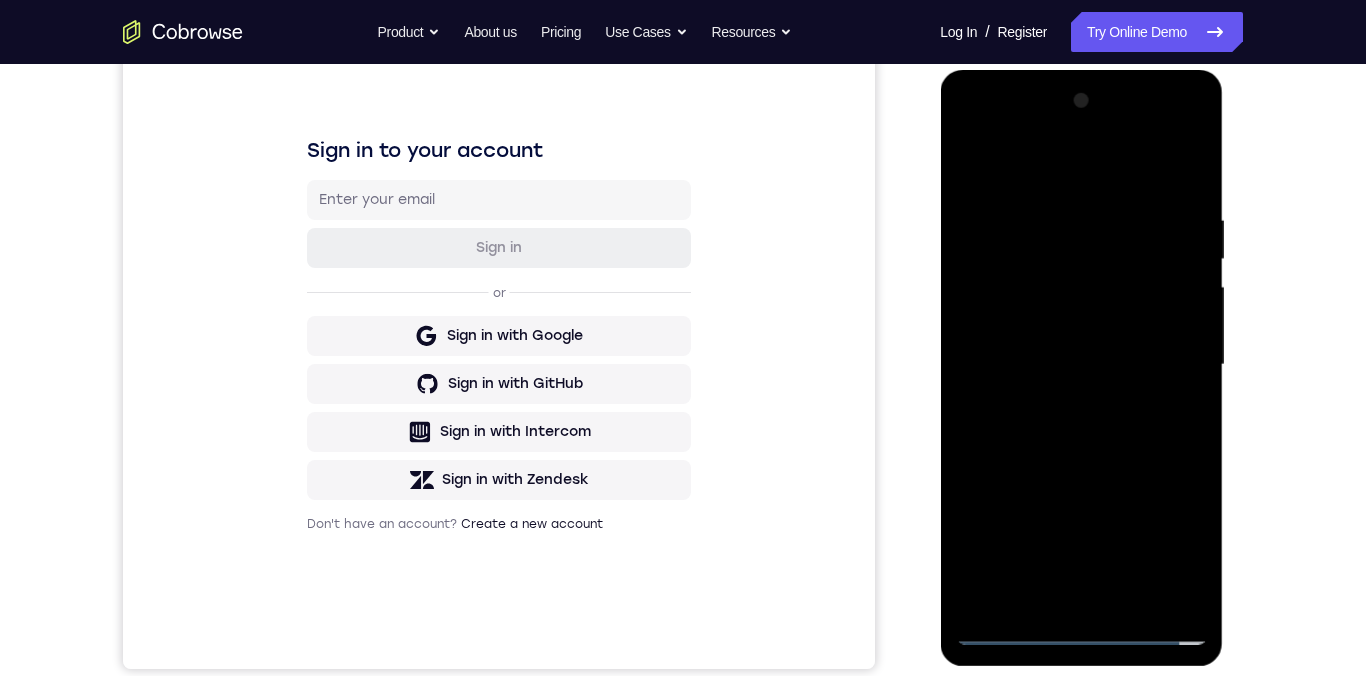 click at bounding box center (1081, 365) 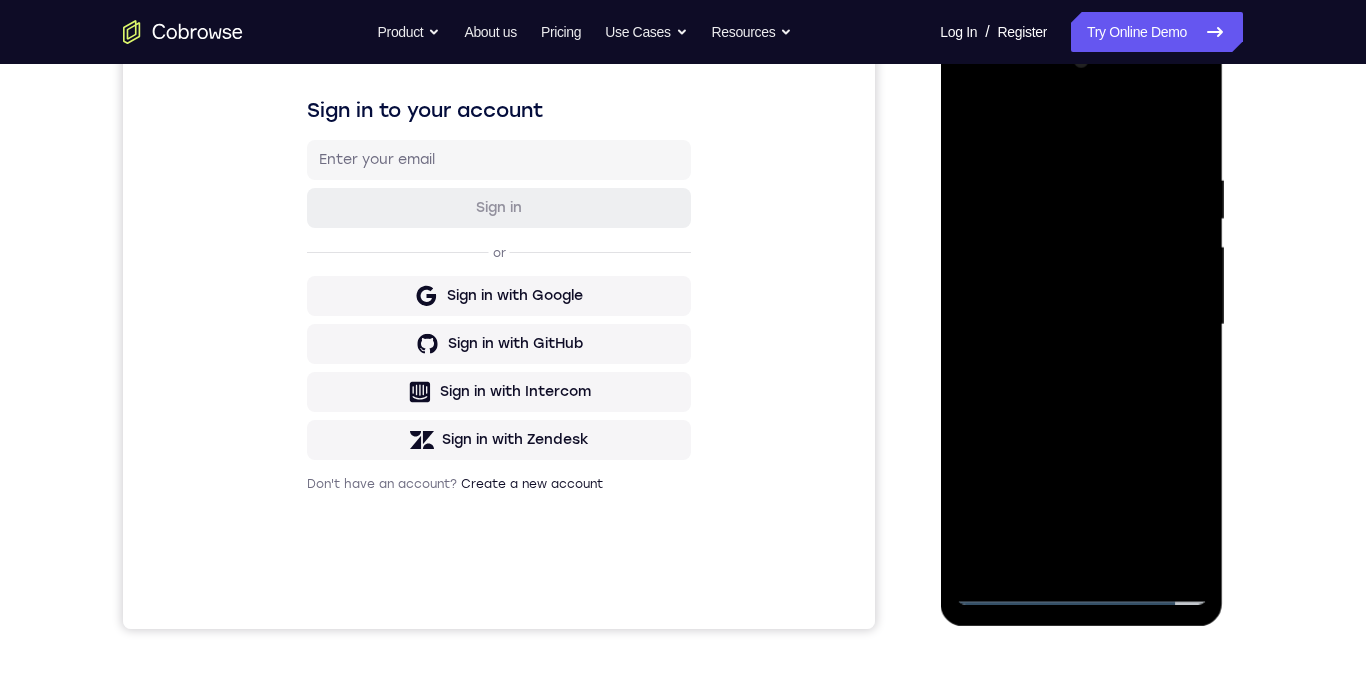 click at bounding box center [1081, 325] 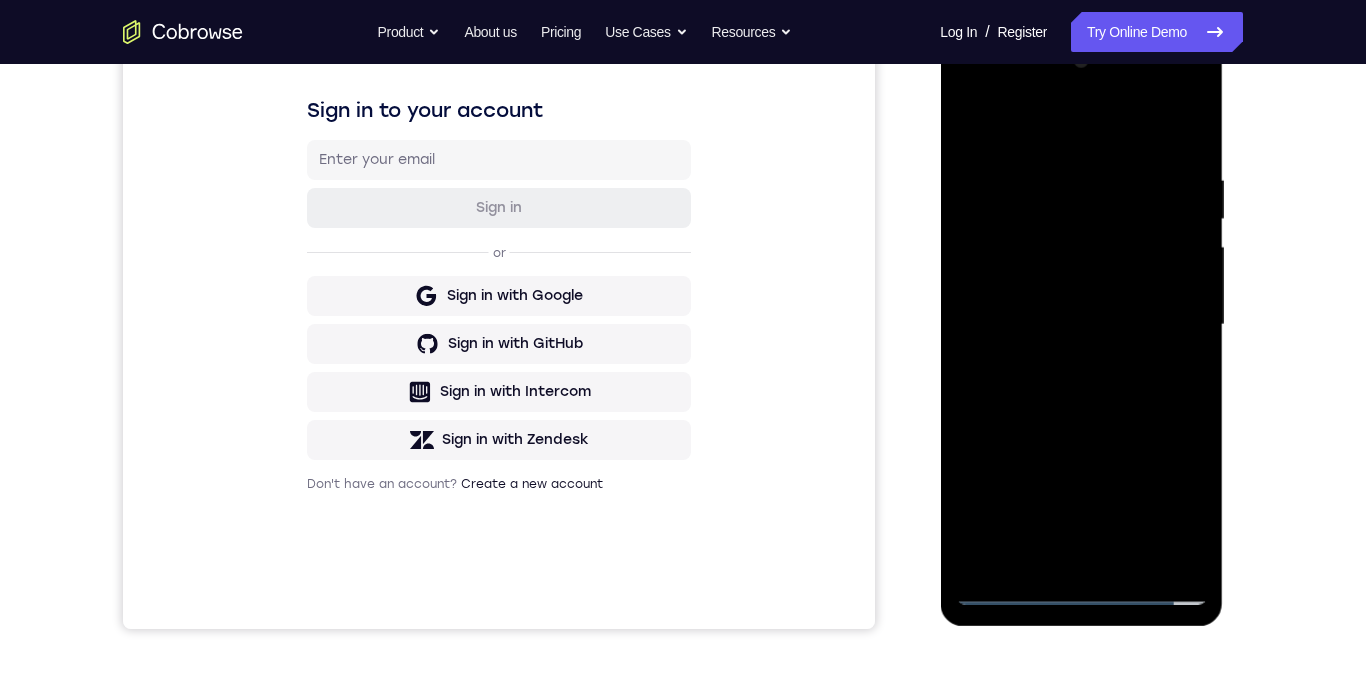 scroll, scrollTop: 305, scrollLeft: 0, axis: vertical 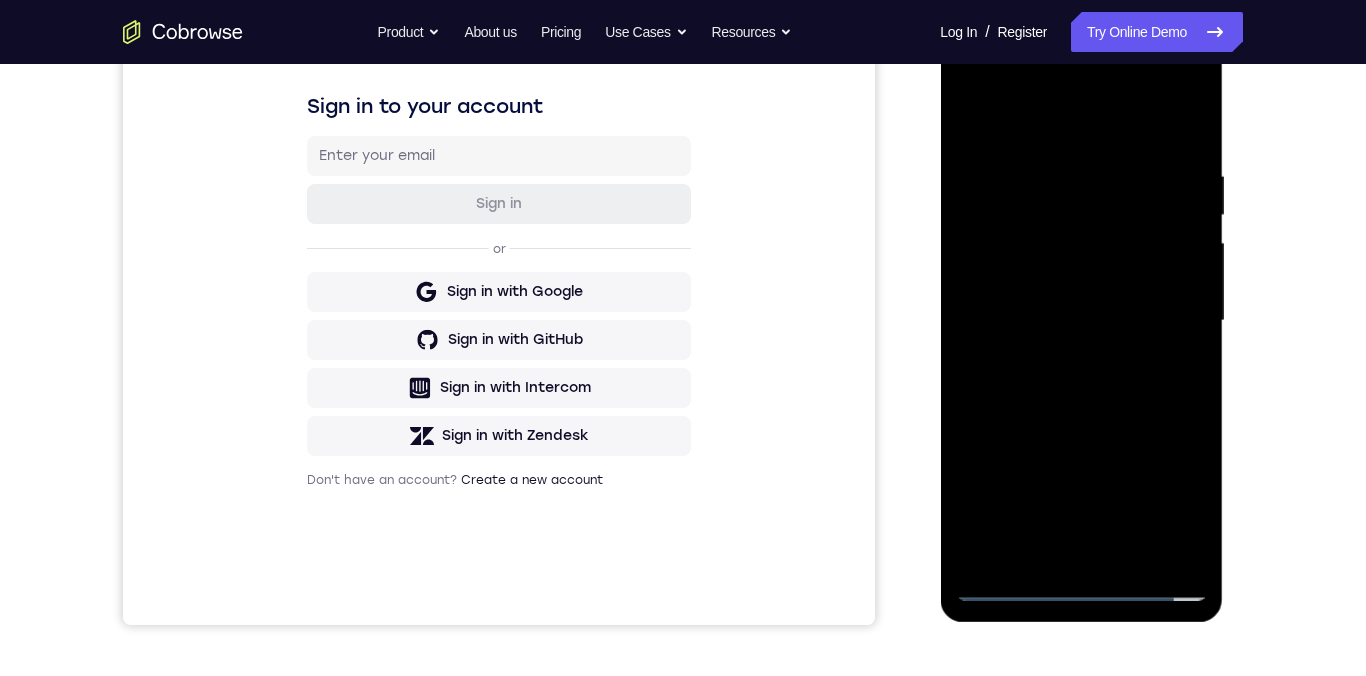 click at bounding box center (1081, 321) 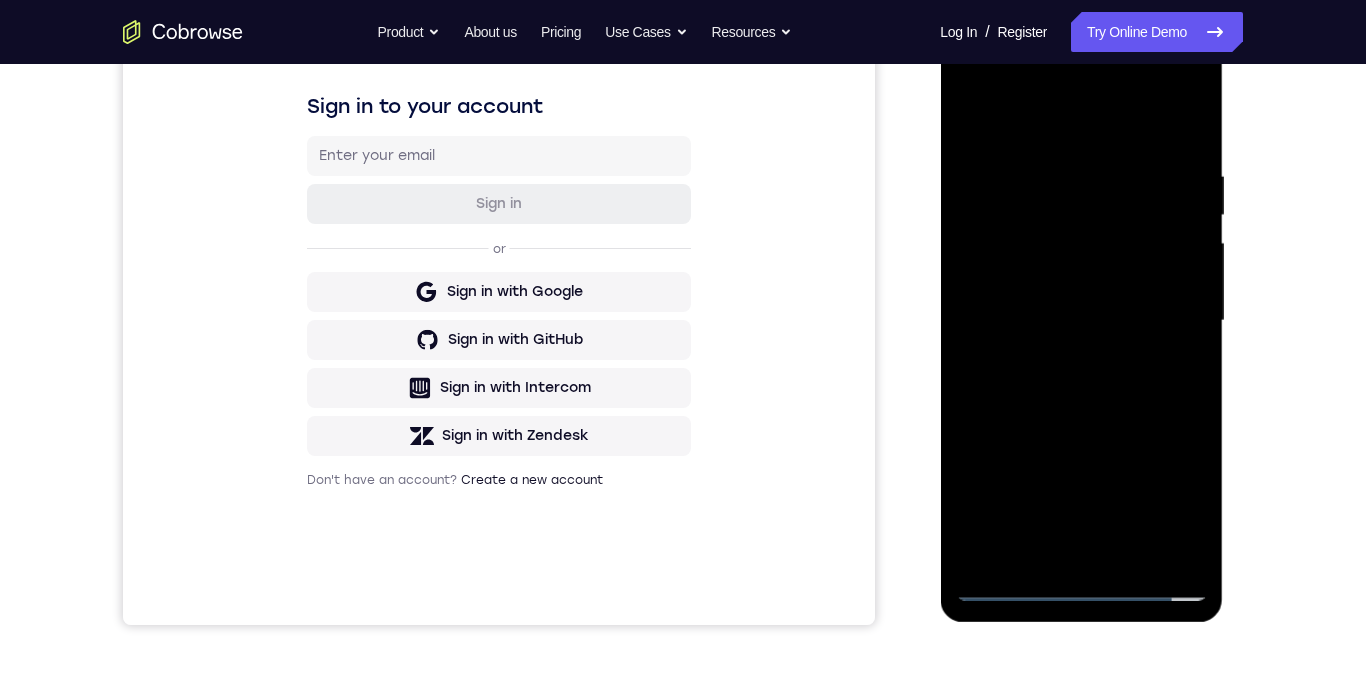 click at bounding box center (1081, 321) 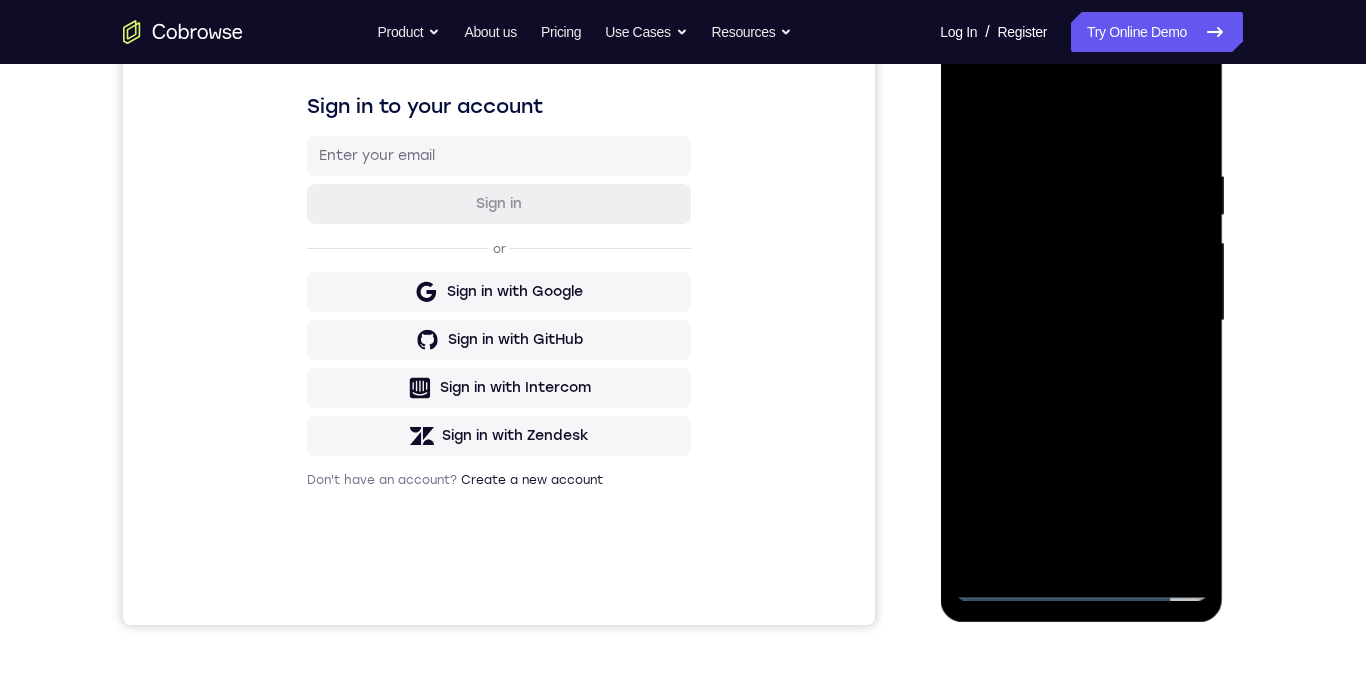 click at bounding box center (1081, 321) 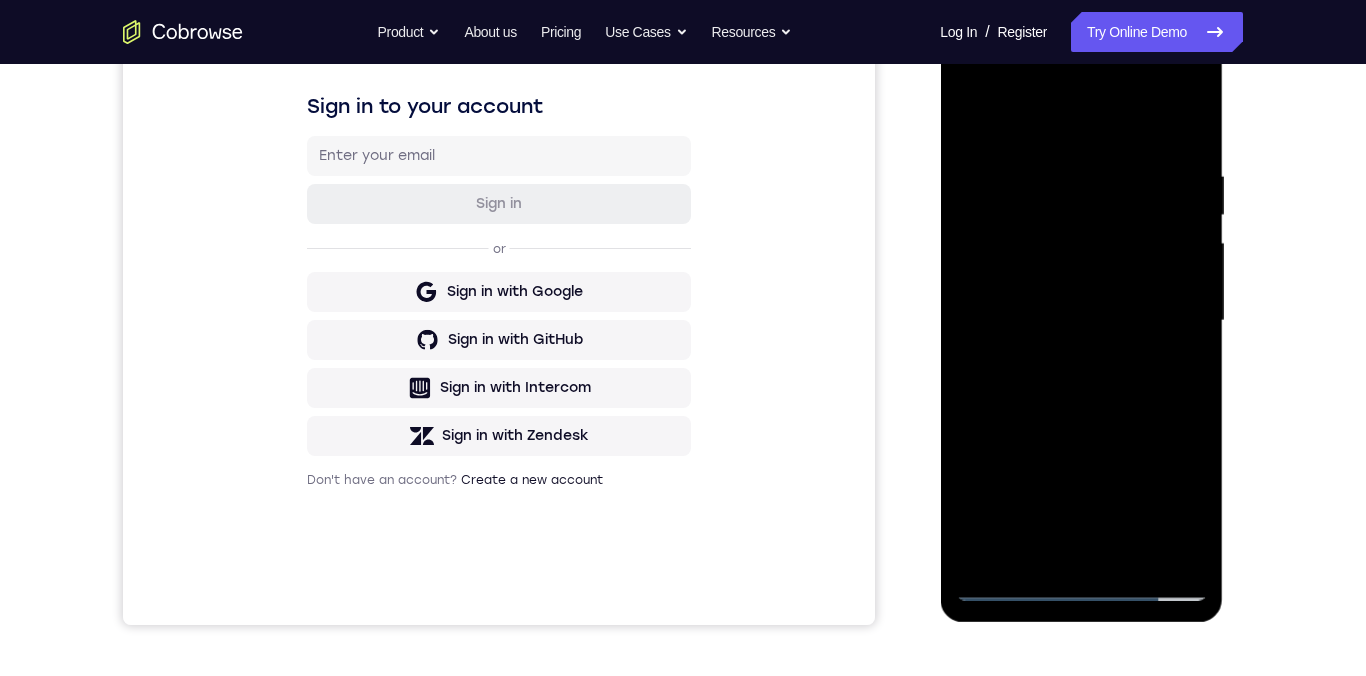 click at bounding box center [1081, 321] 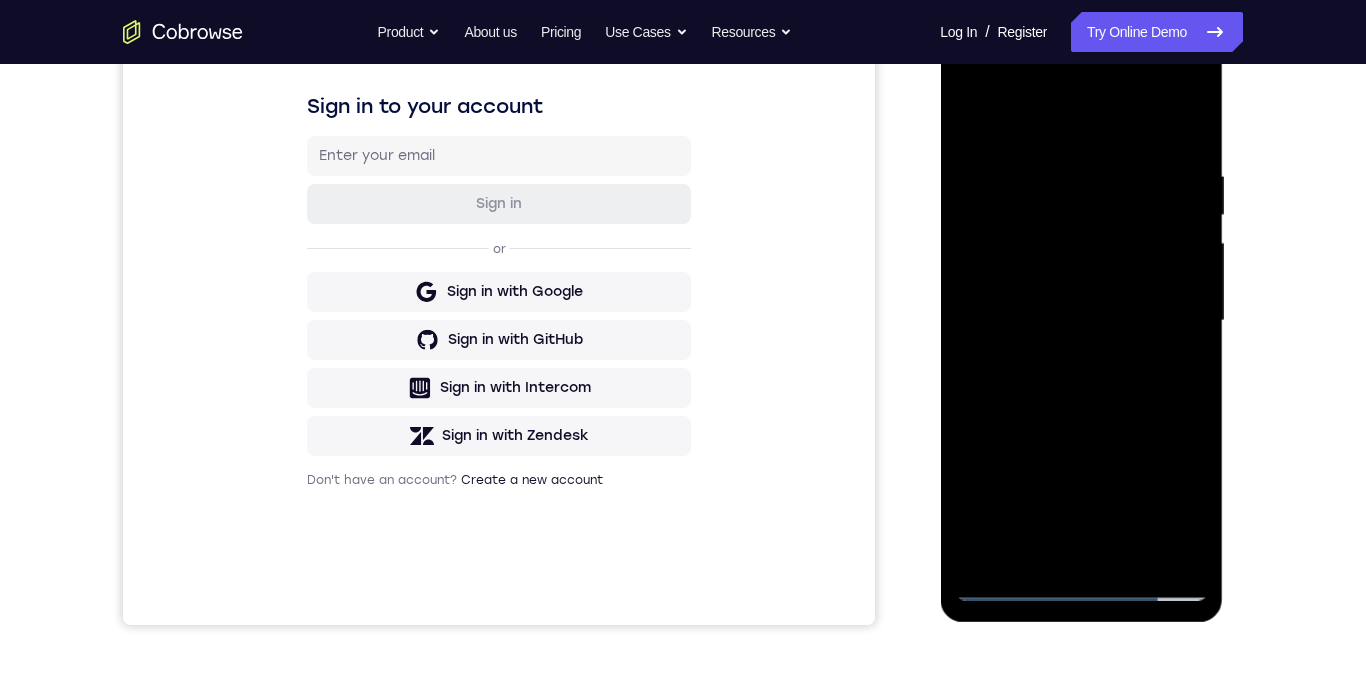 click at bounding box center (1081, 321) 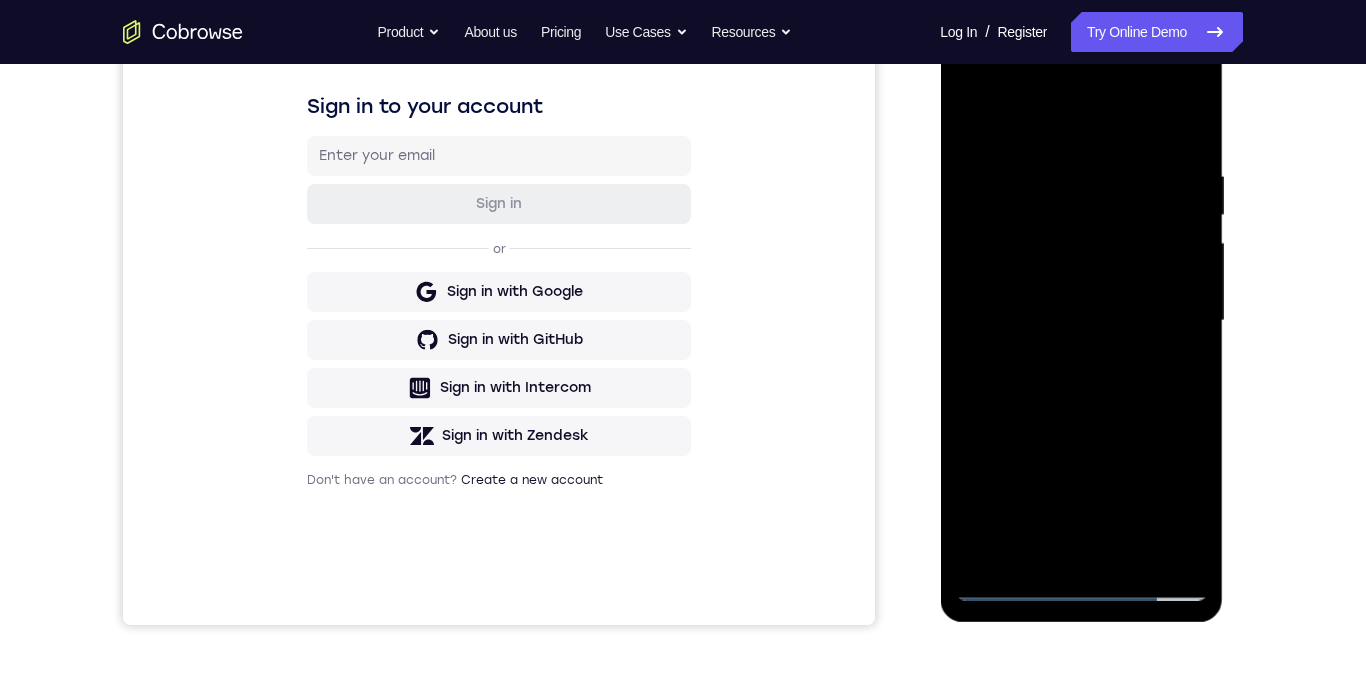 click at bounding box center [1081, 321] 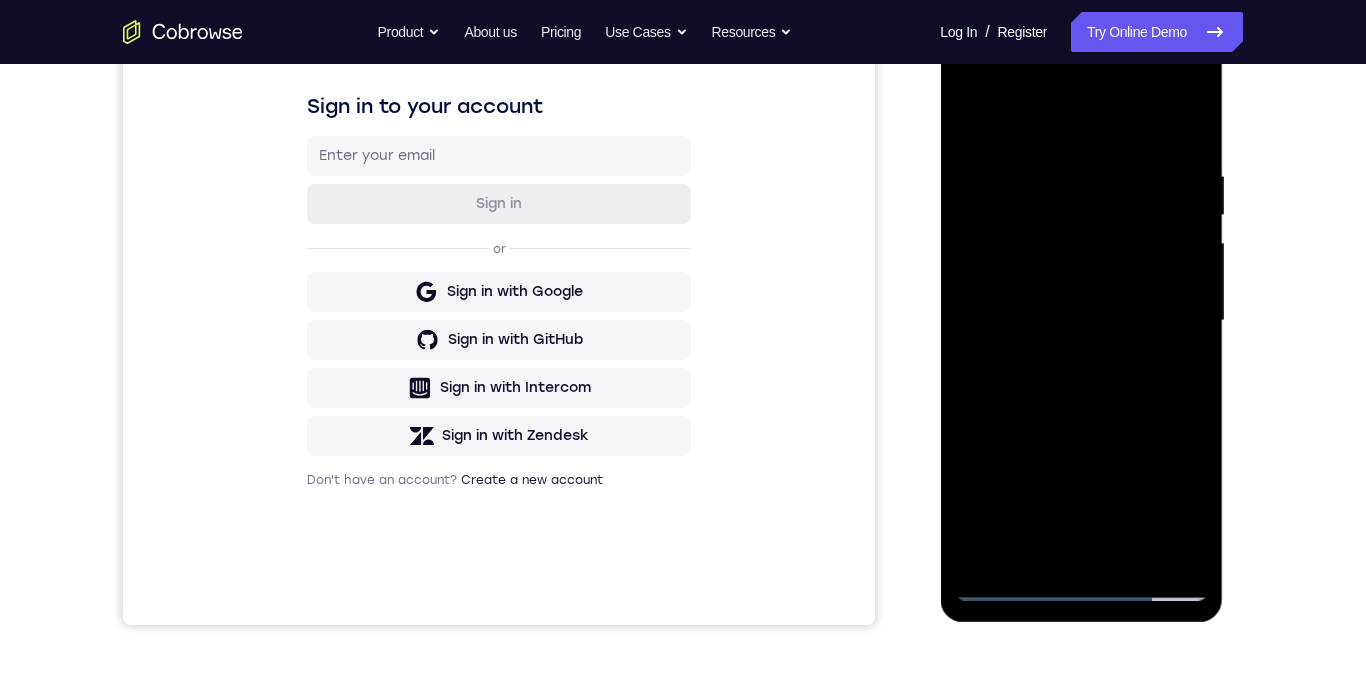 click at bounding box center (1081, 321) 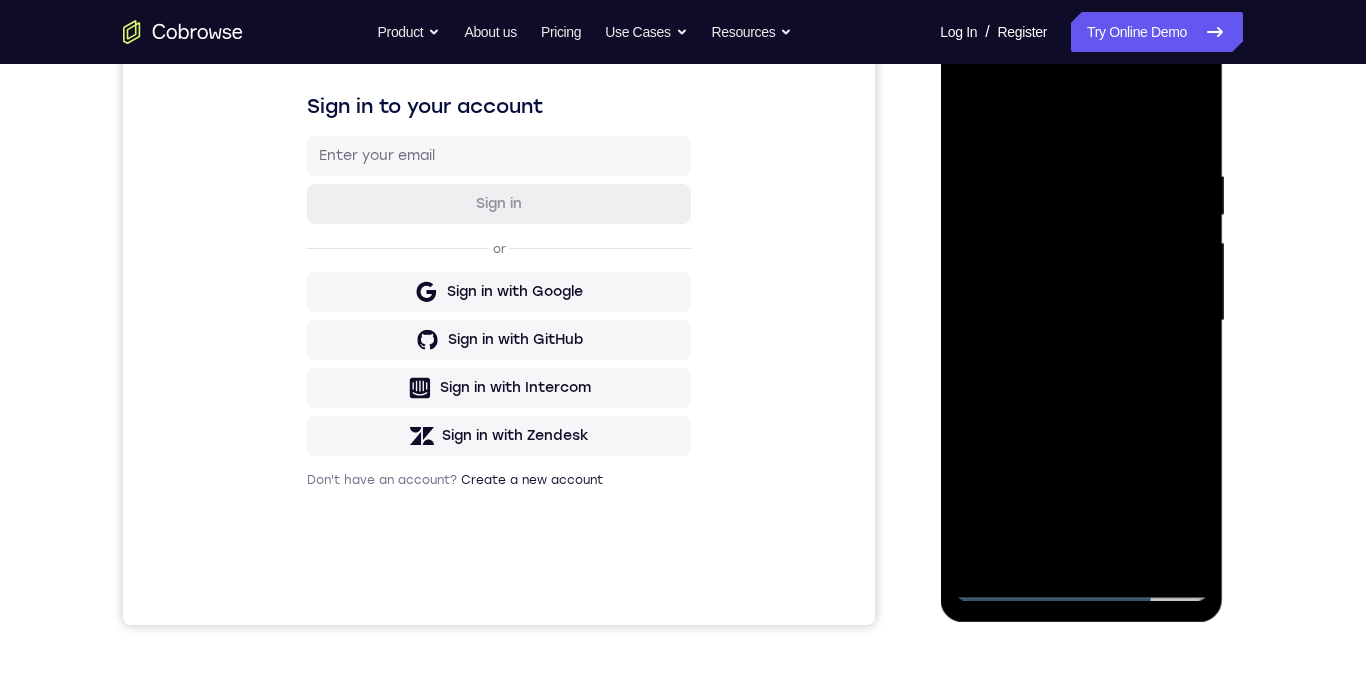 click at bounding box center (1081, 321) 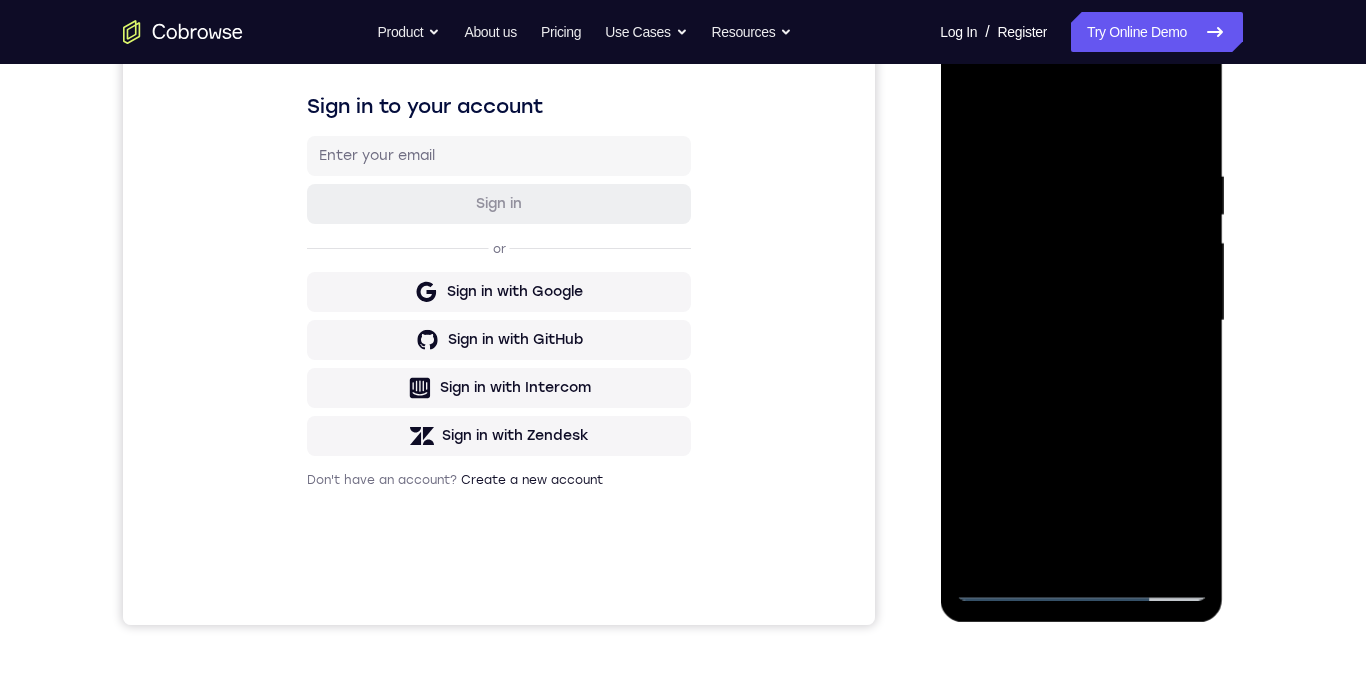 click at bounding box center [1081, 321] 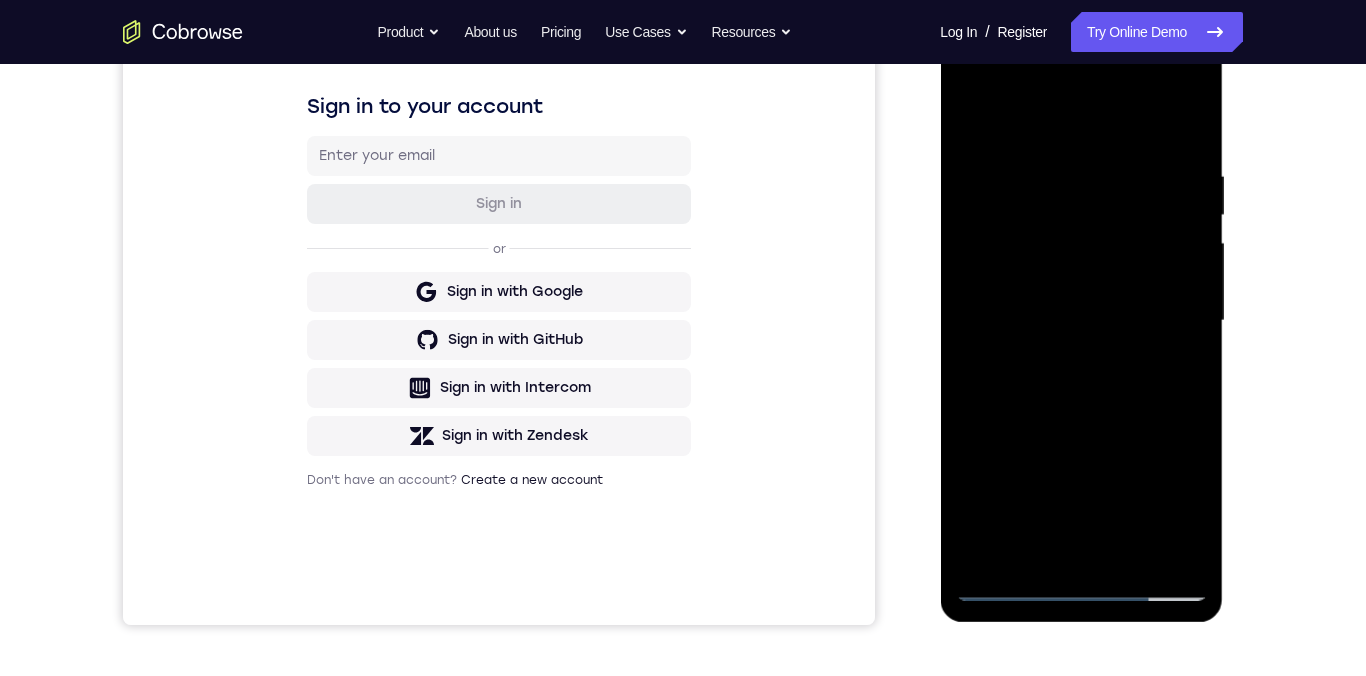 click at bounding box center [1081, 321] 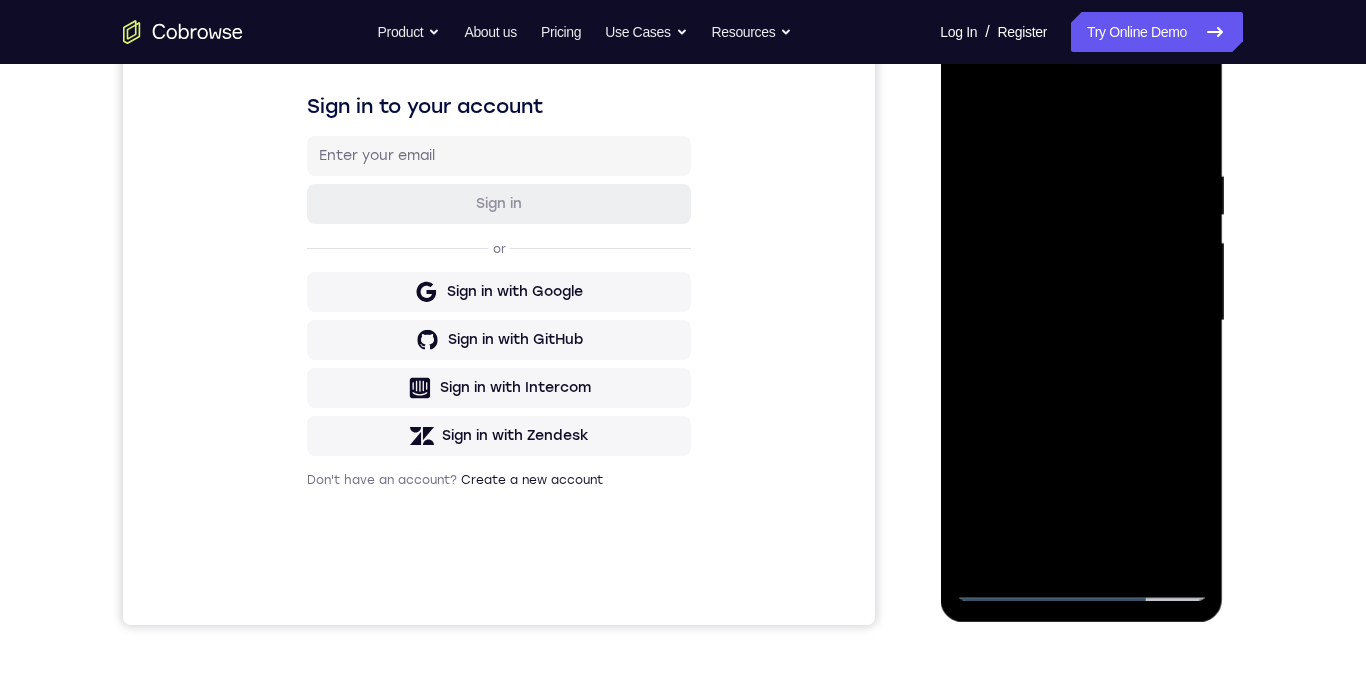 click at bounding box center (1081, 321) 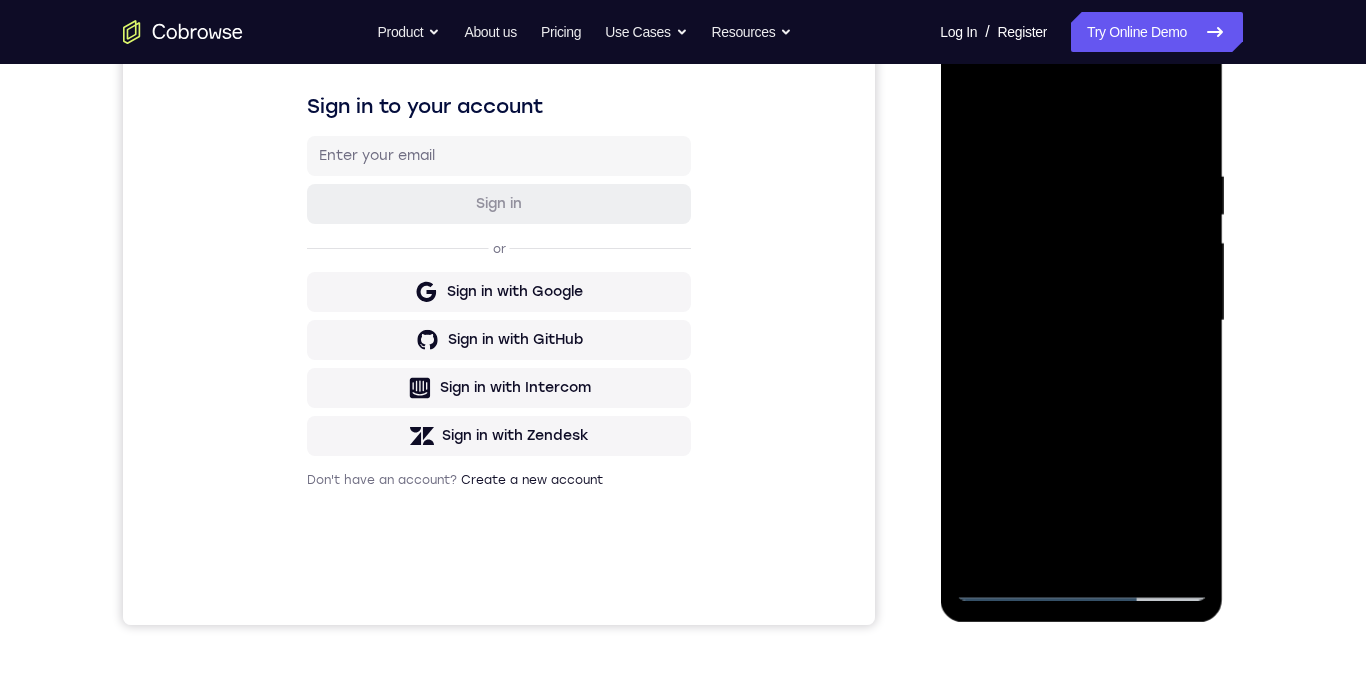 scroll, scrollTop: 155, scrollLeft: 0, axis: vertical 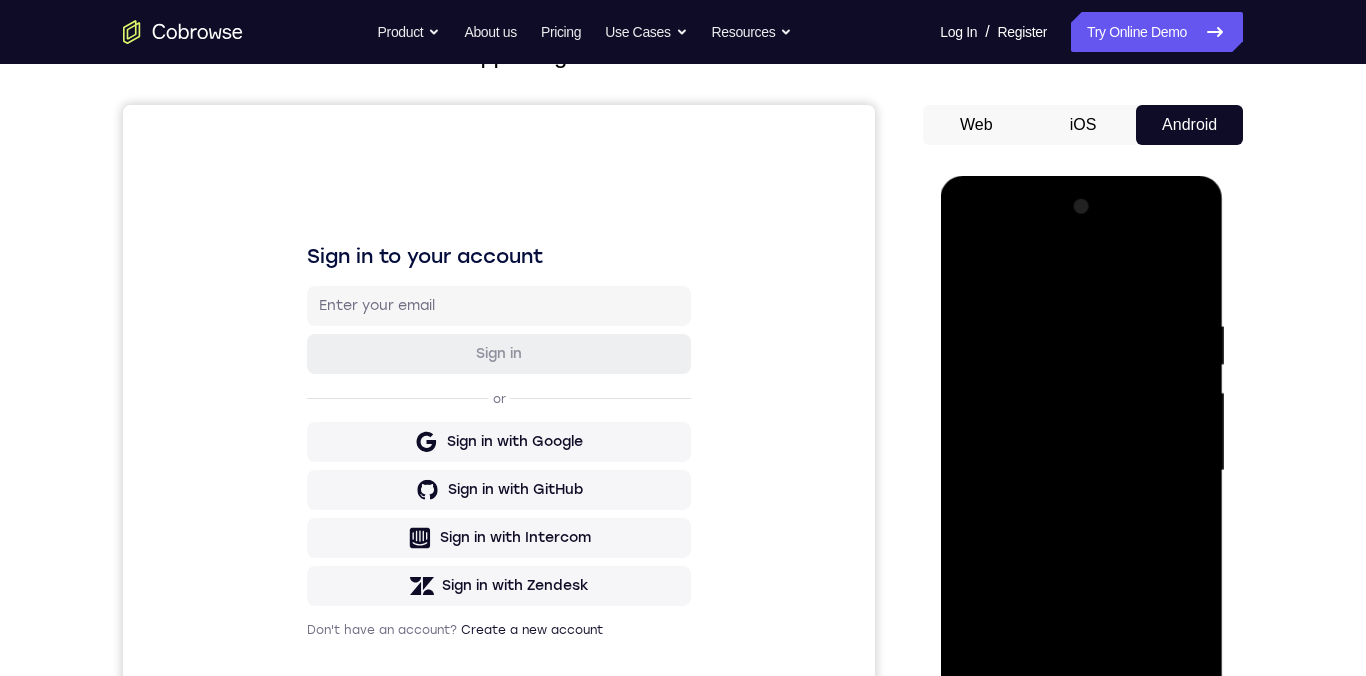 click at bounding box center (1081, 471) 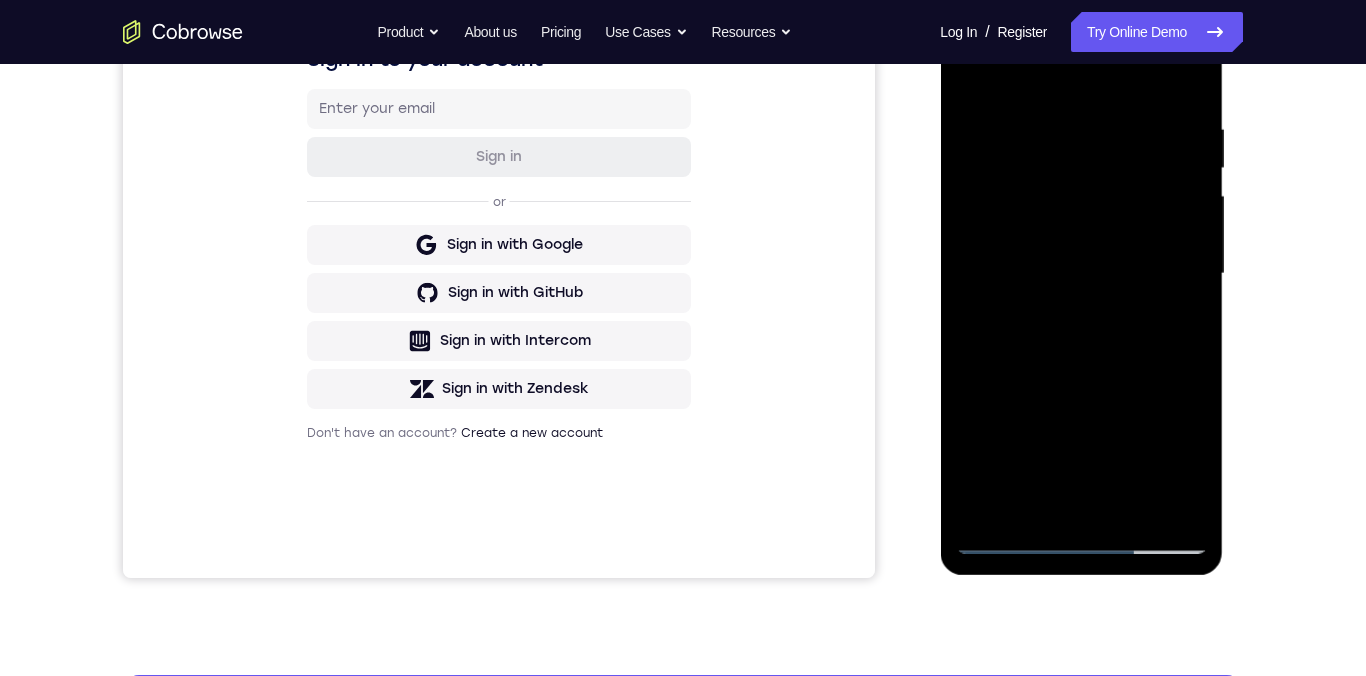 scroll, scrollTop: 210, scrollLeft: 0, axis: vertical 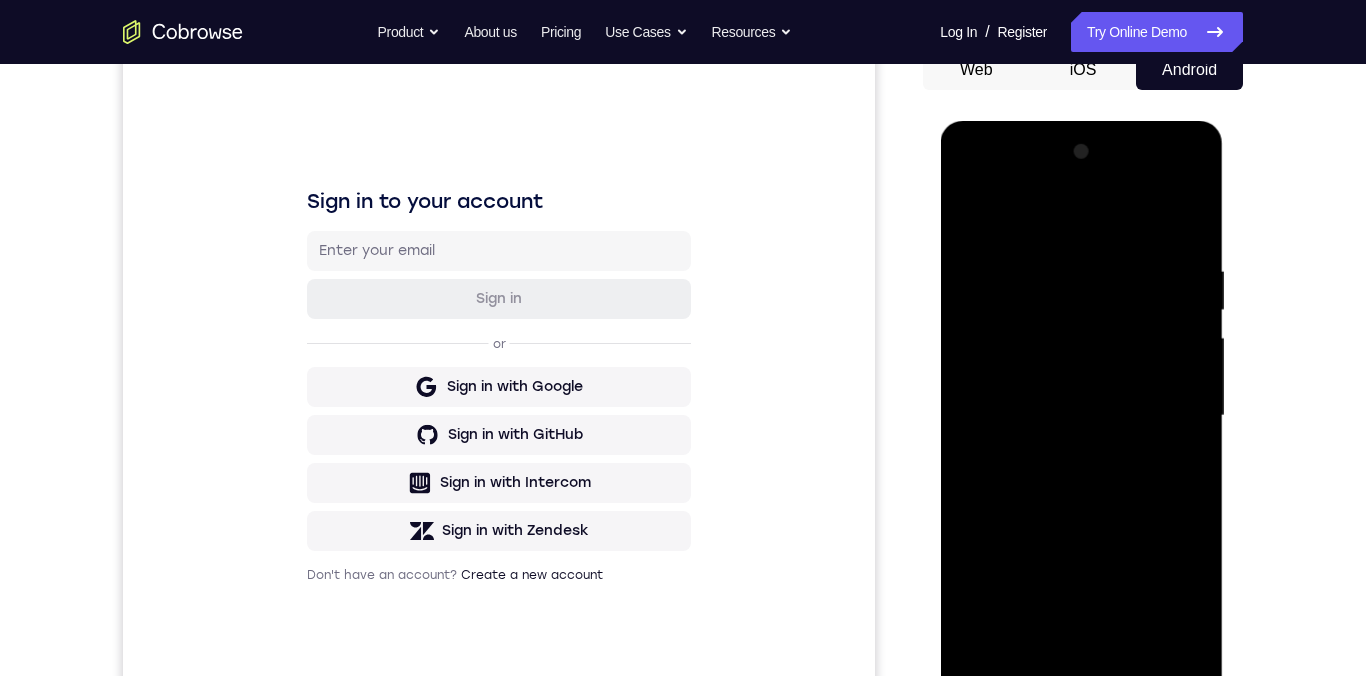 click at bounding box center (1081, 416) 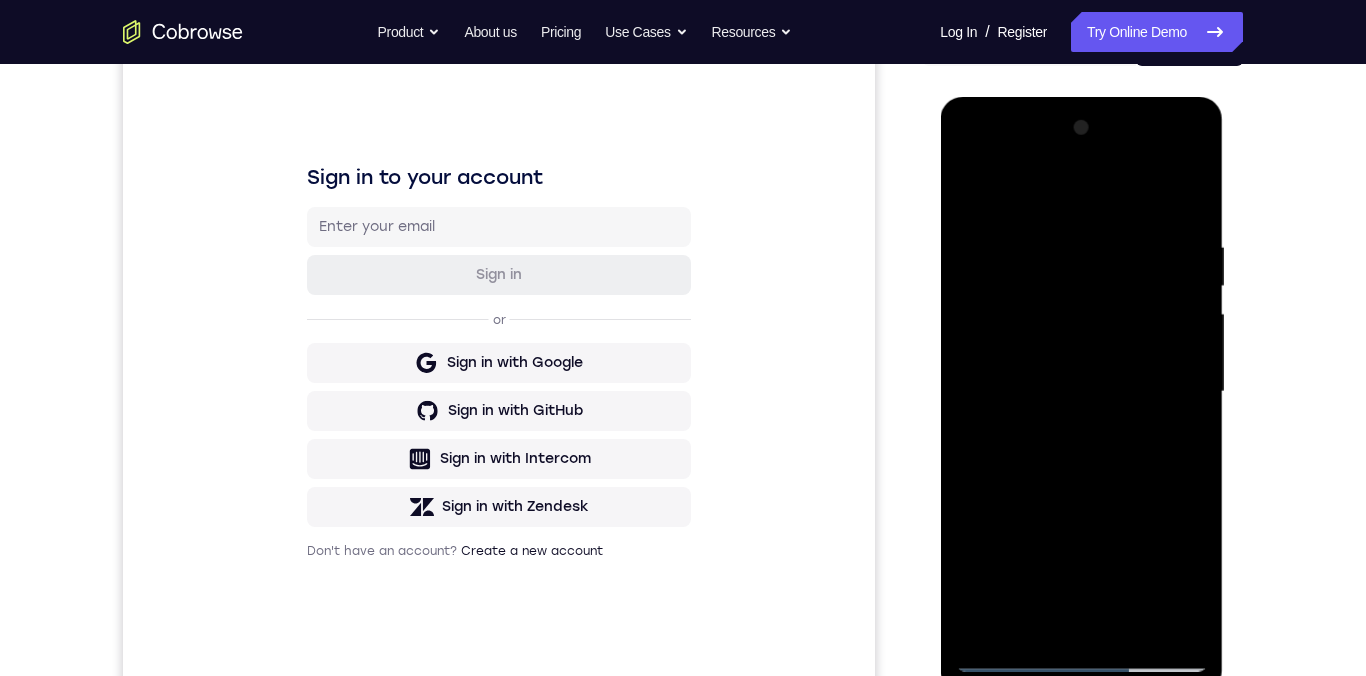 scroll, scrollTop: 216, scrollLeft: 0, axis: vertical 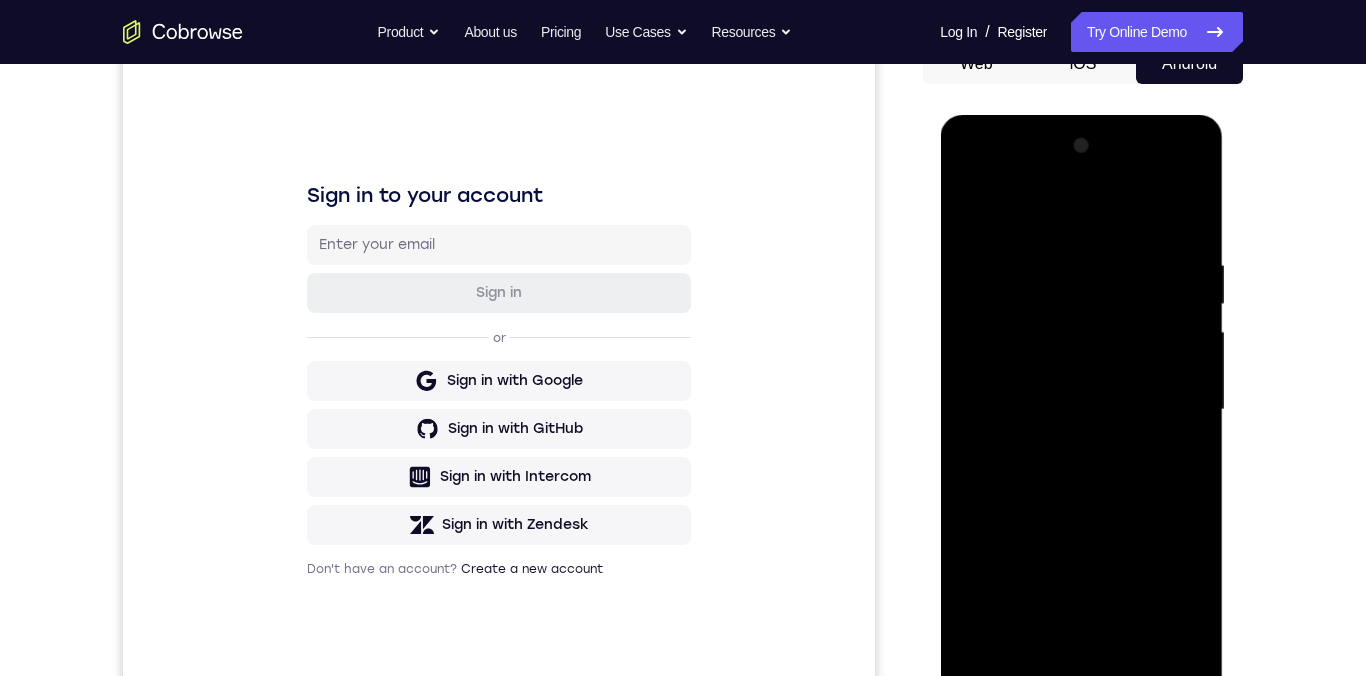 click at bounding box center (1081, 410) 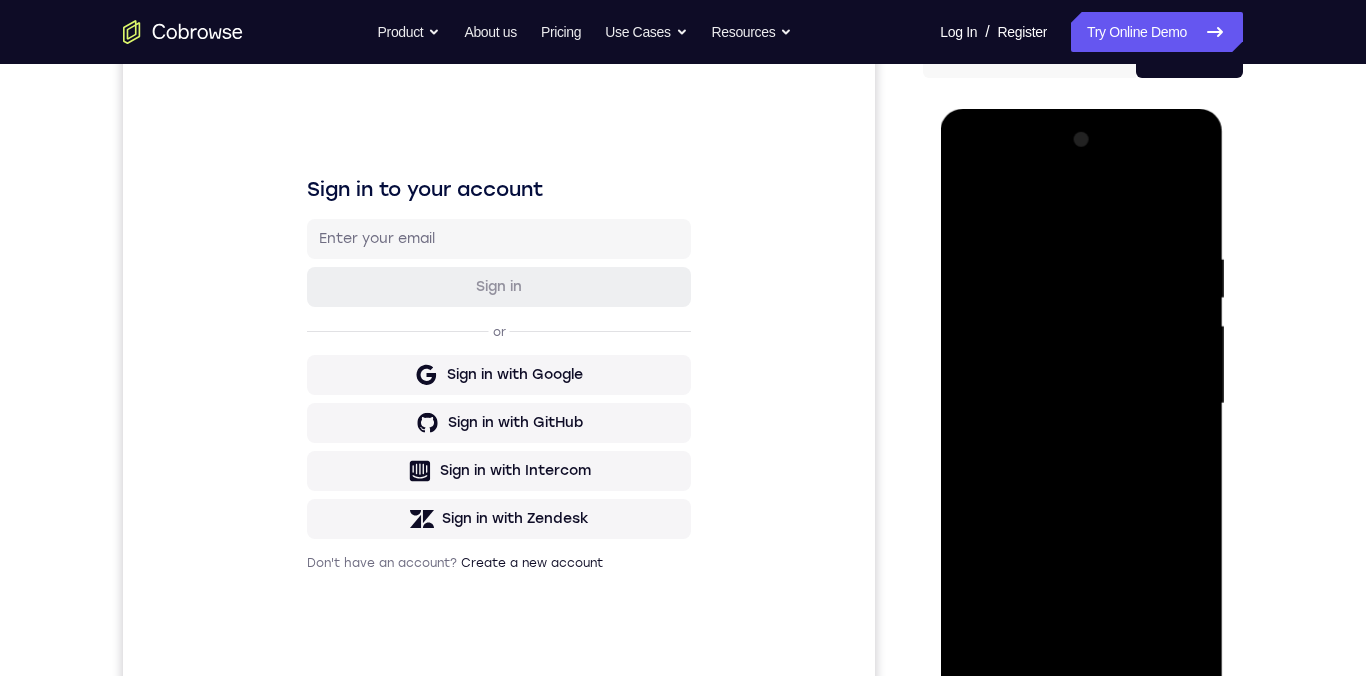 scroll, scrollTop: 223, scrollLeft: 0, axis: vertical 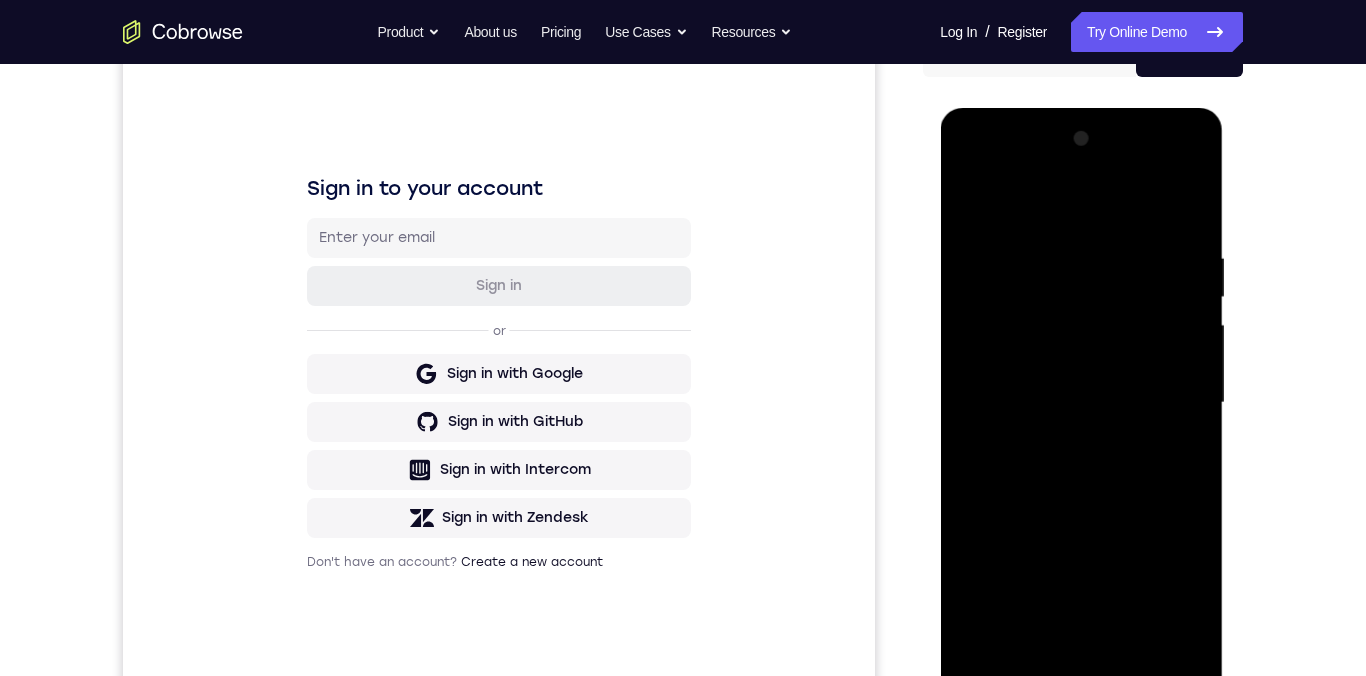 click at bounding box center [1081, 403] 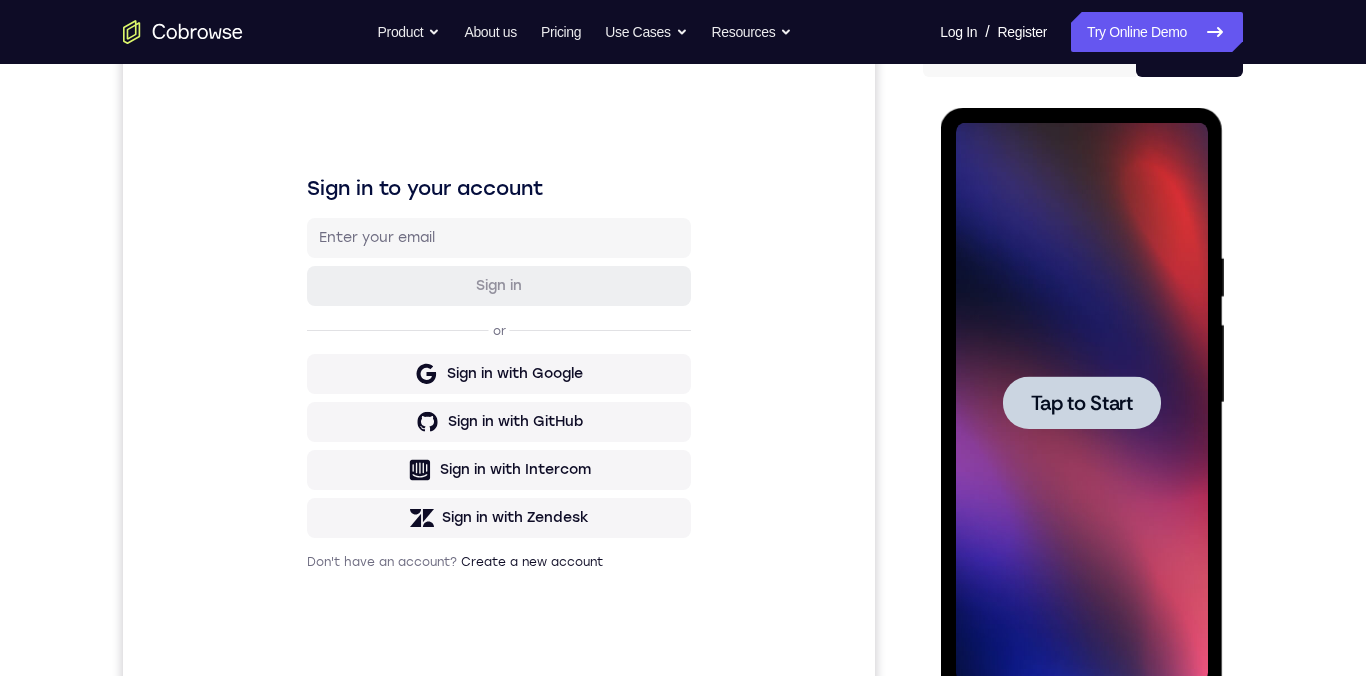 click on "Tap to Start" at bounding box center [1081, 403] 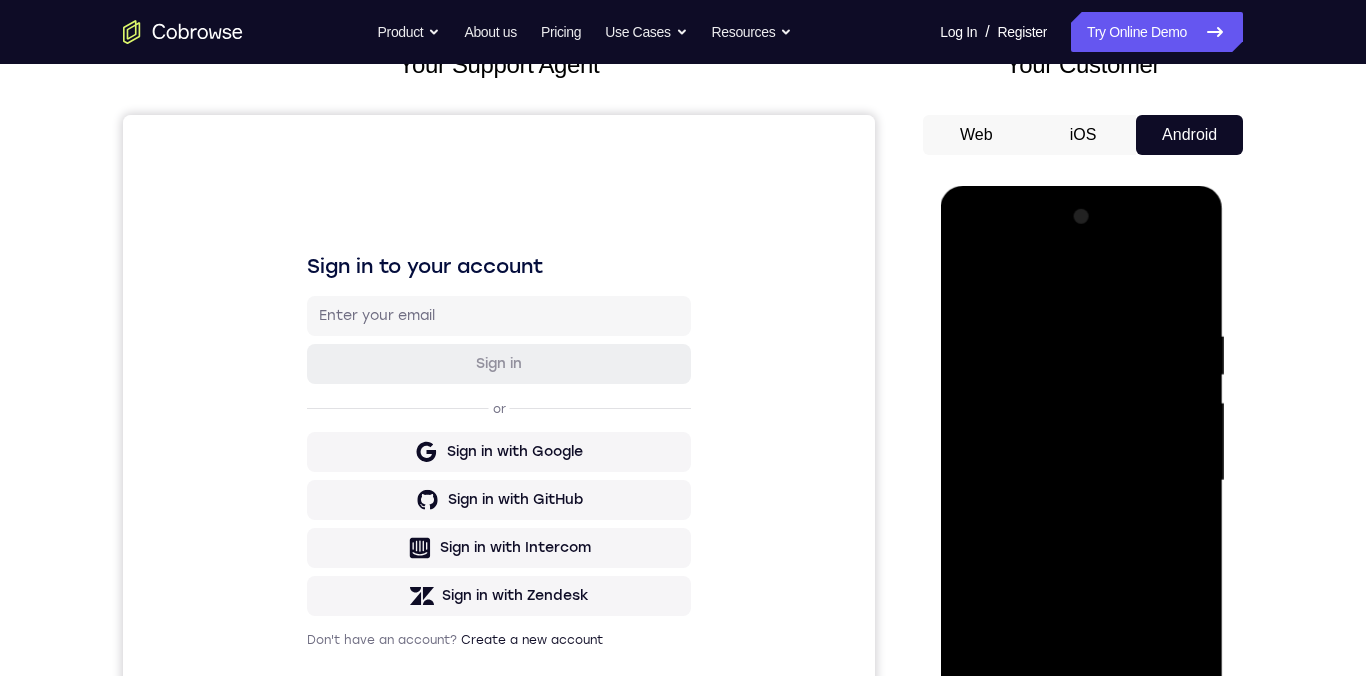 scroll, scrollTop: 259, scrollLeft: 0, axis: vertical 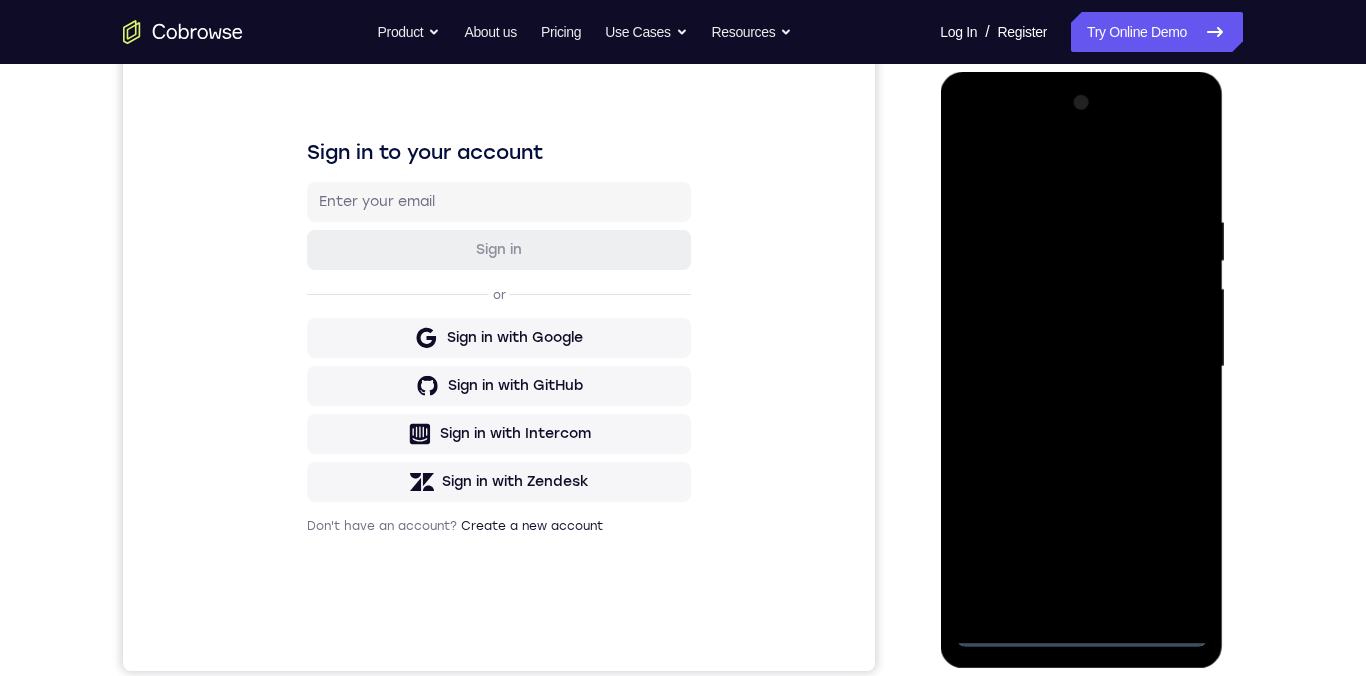 click at bounding box center [1081, 367] 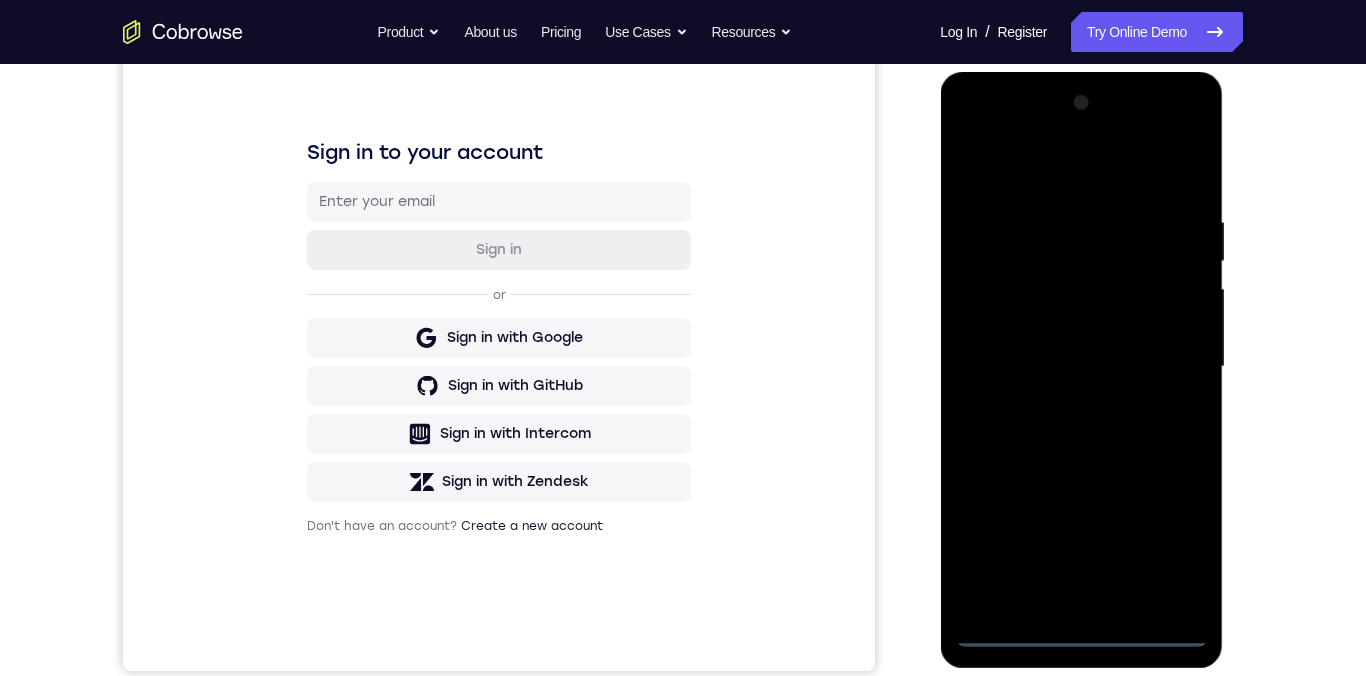 scroll, scrollTop: 264, scrollLeft: 0, axis: vertical 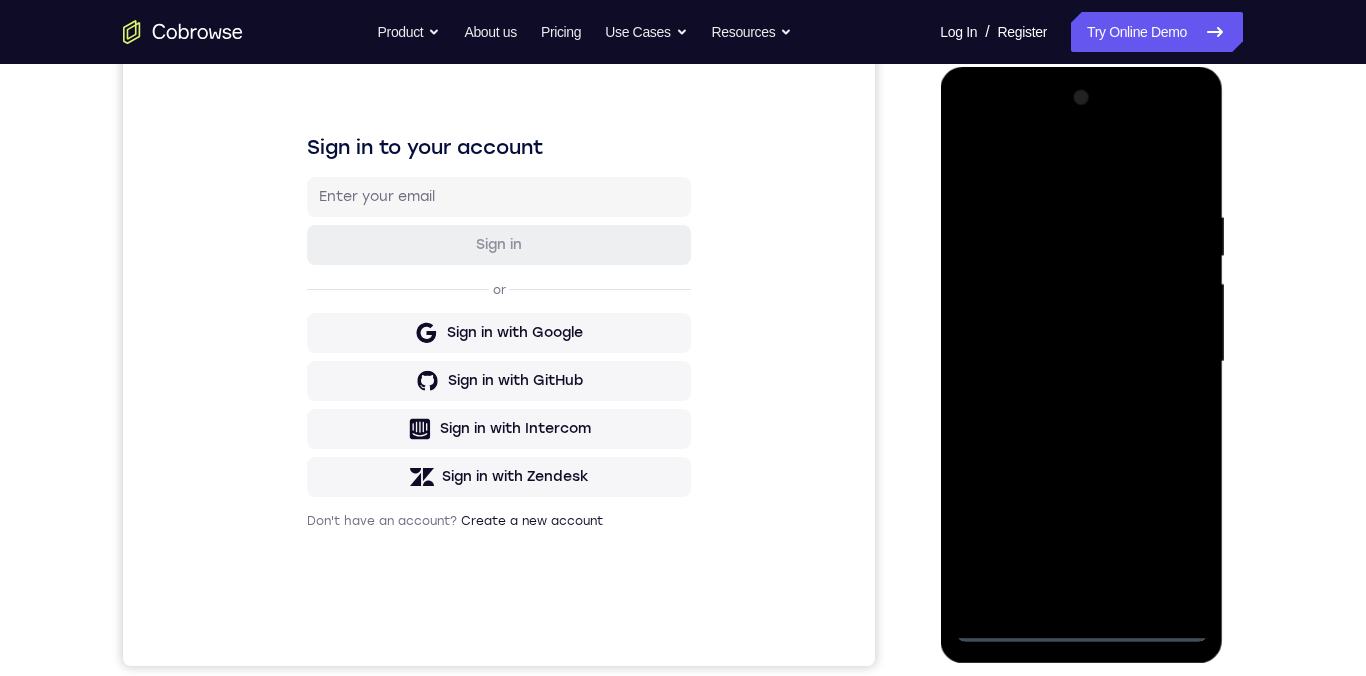 click at bounding box center [1081, 362] 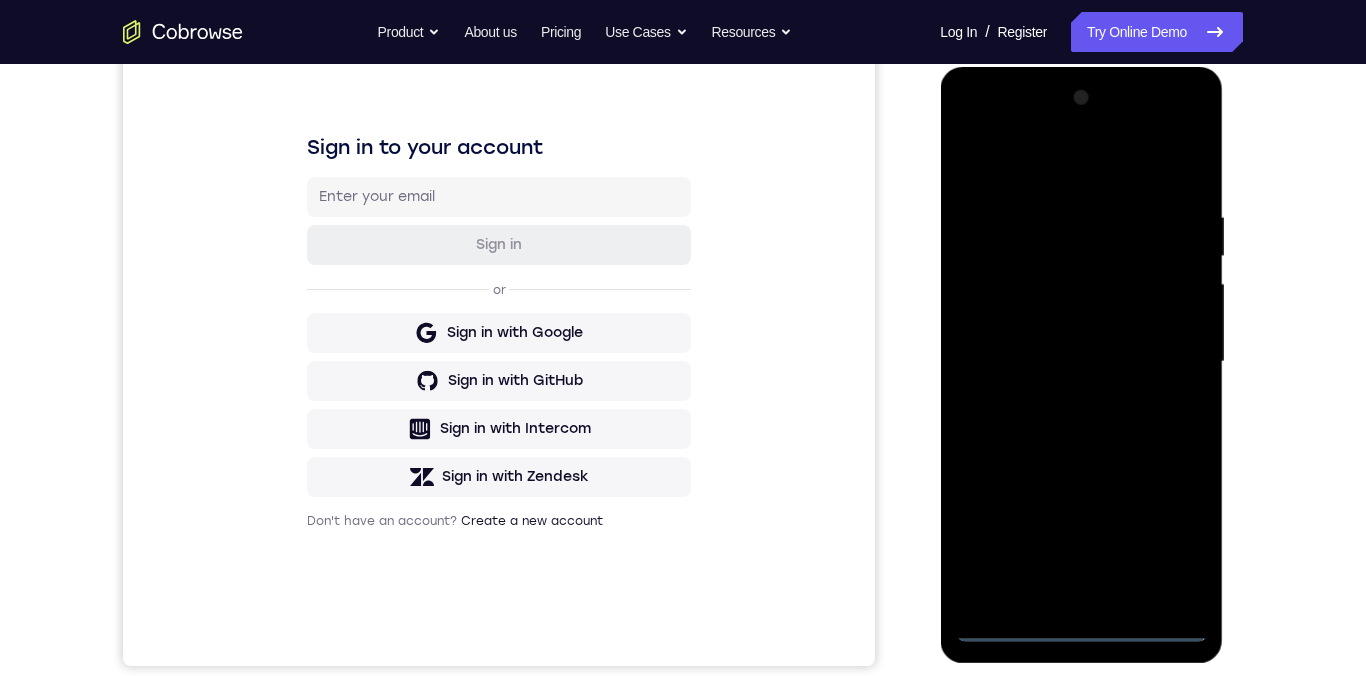 click at bounding box center [1081, 362] 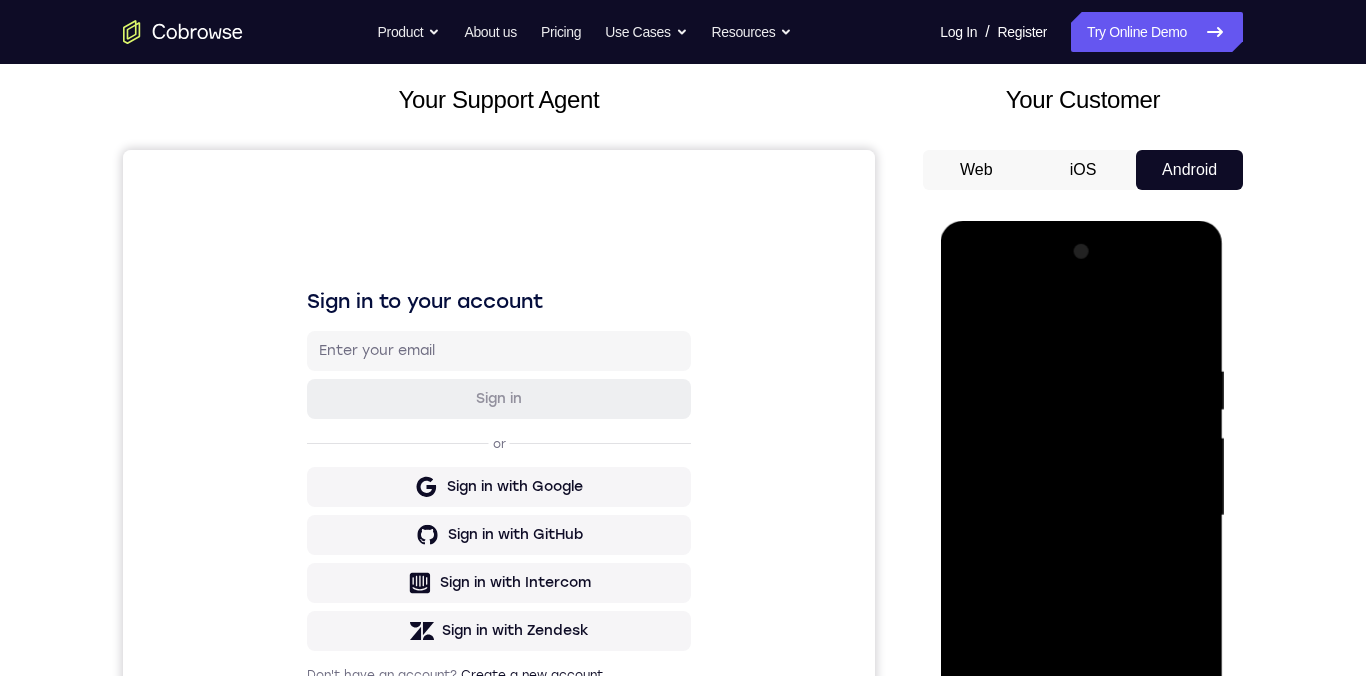 click at bounding box center [1081, 516] 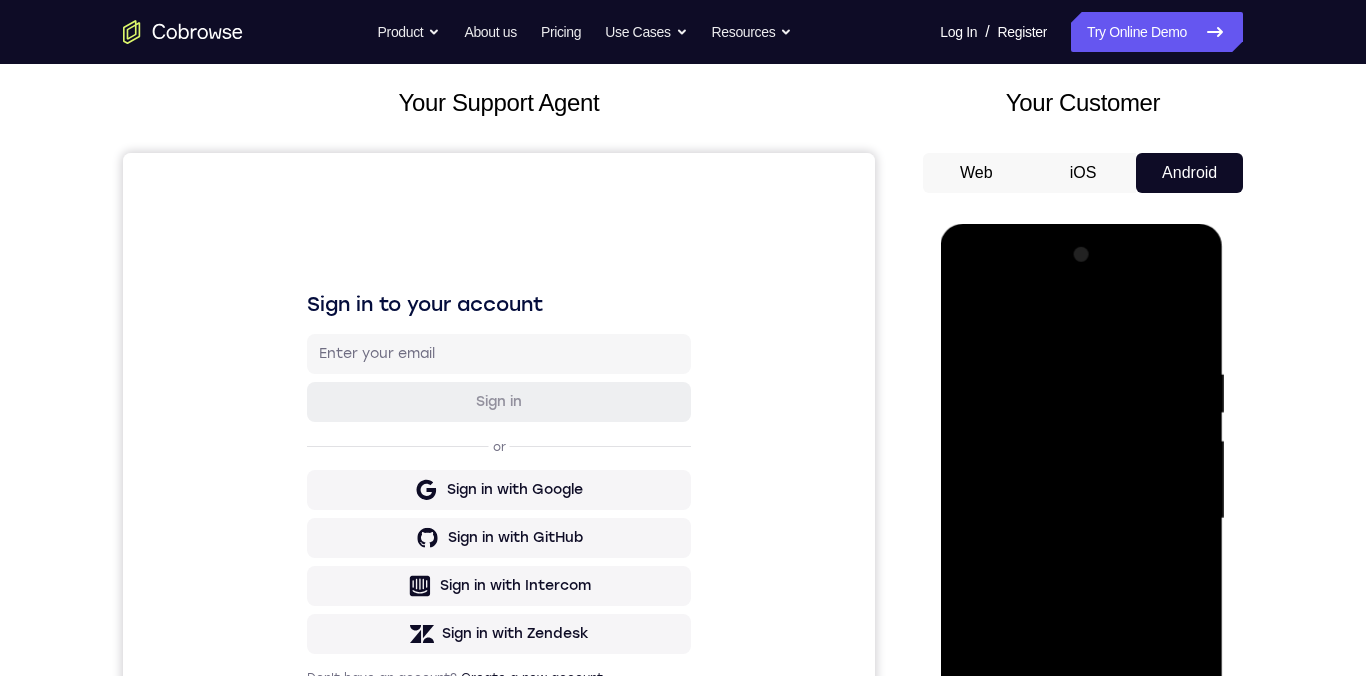 click at bounding box center [1081, 519] 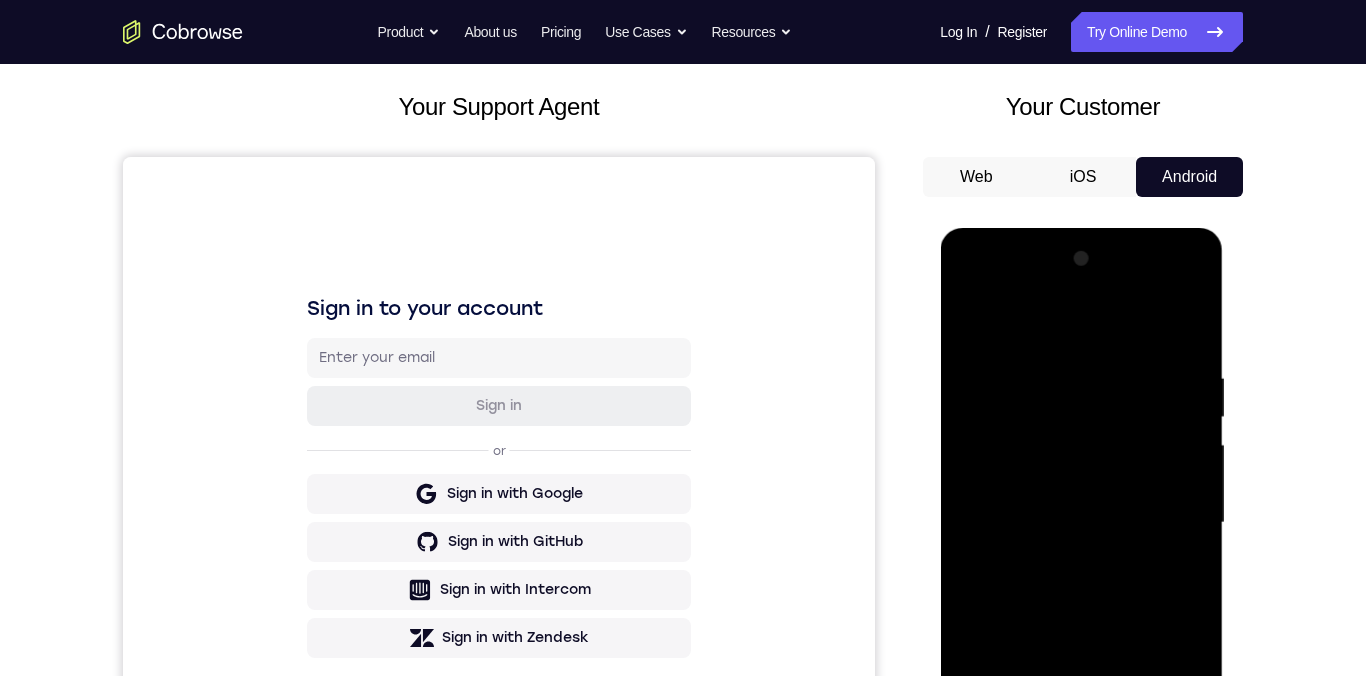 scroll, scrollTop: 88, scrollLeft: 0, axis: vertical 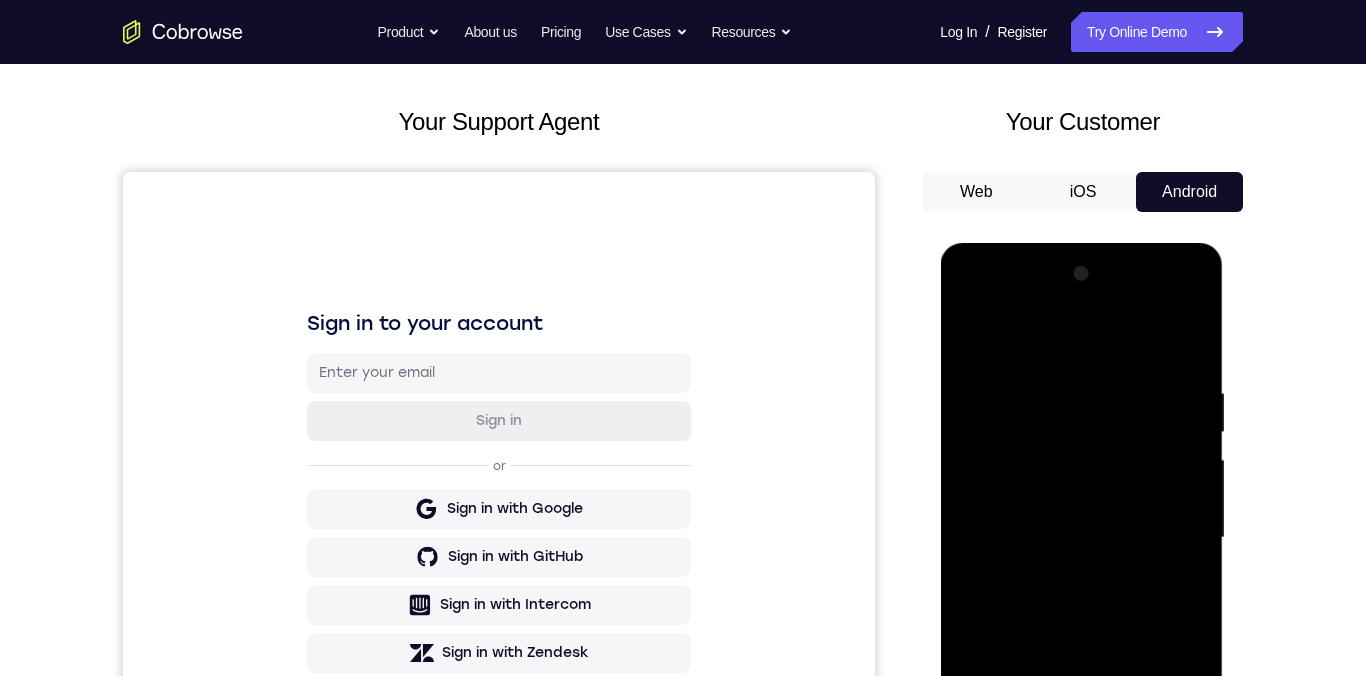 click at bounding box center [1081, 538] 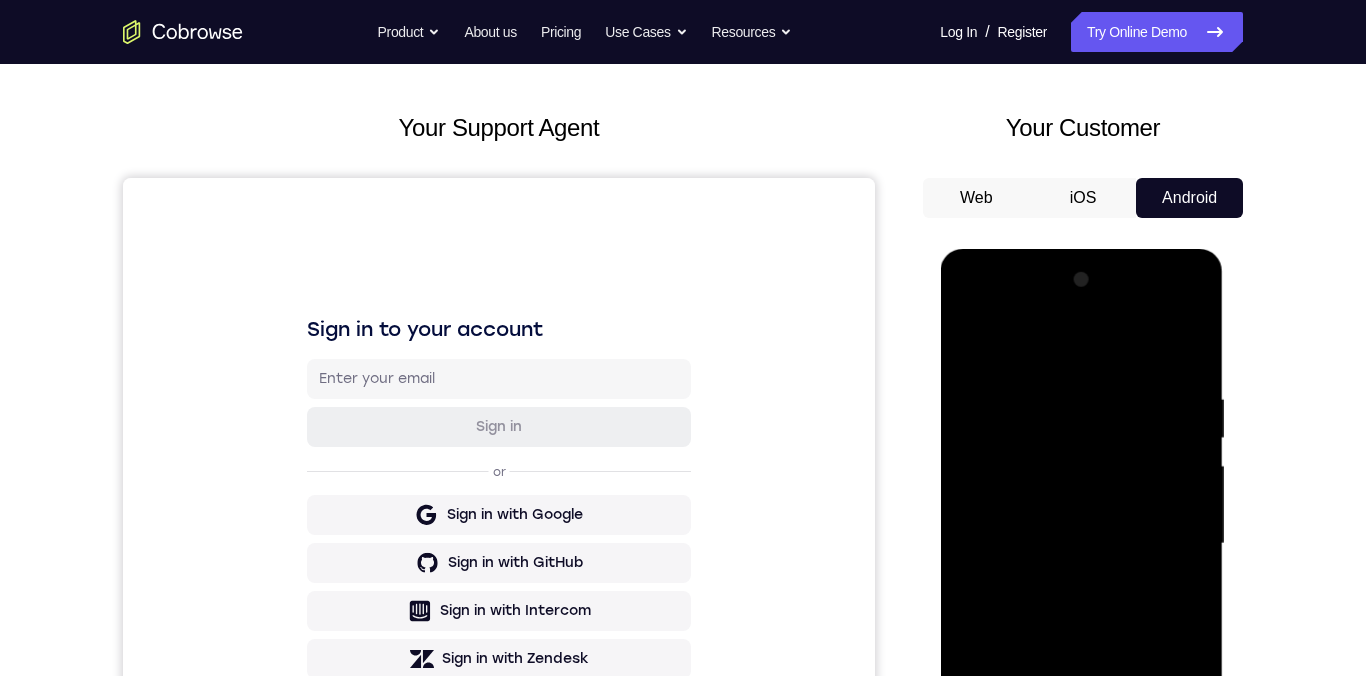 click at bounding box center (1081, 544) 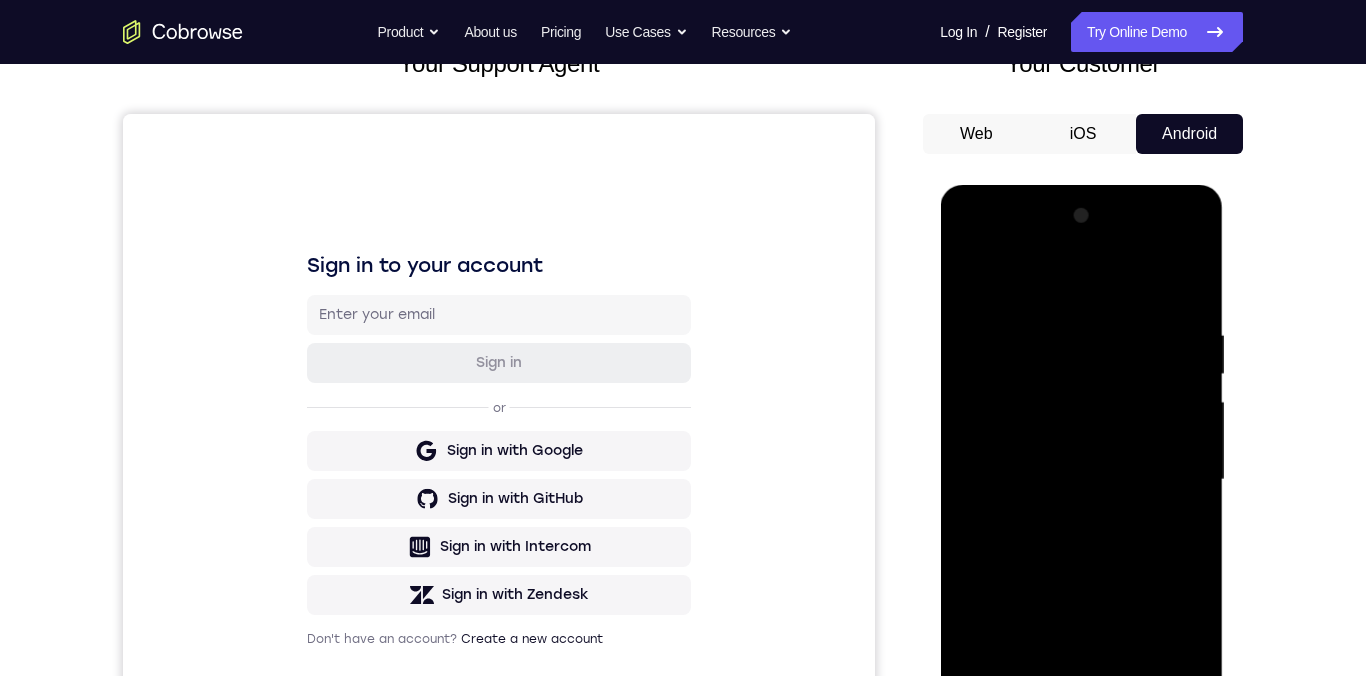 scroll, scrollTop: 90, scrollLeft: 0, axis: vertical 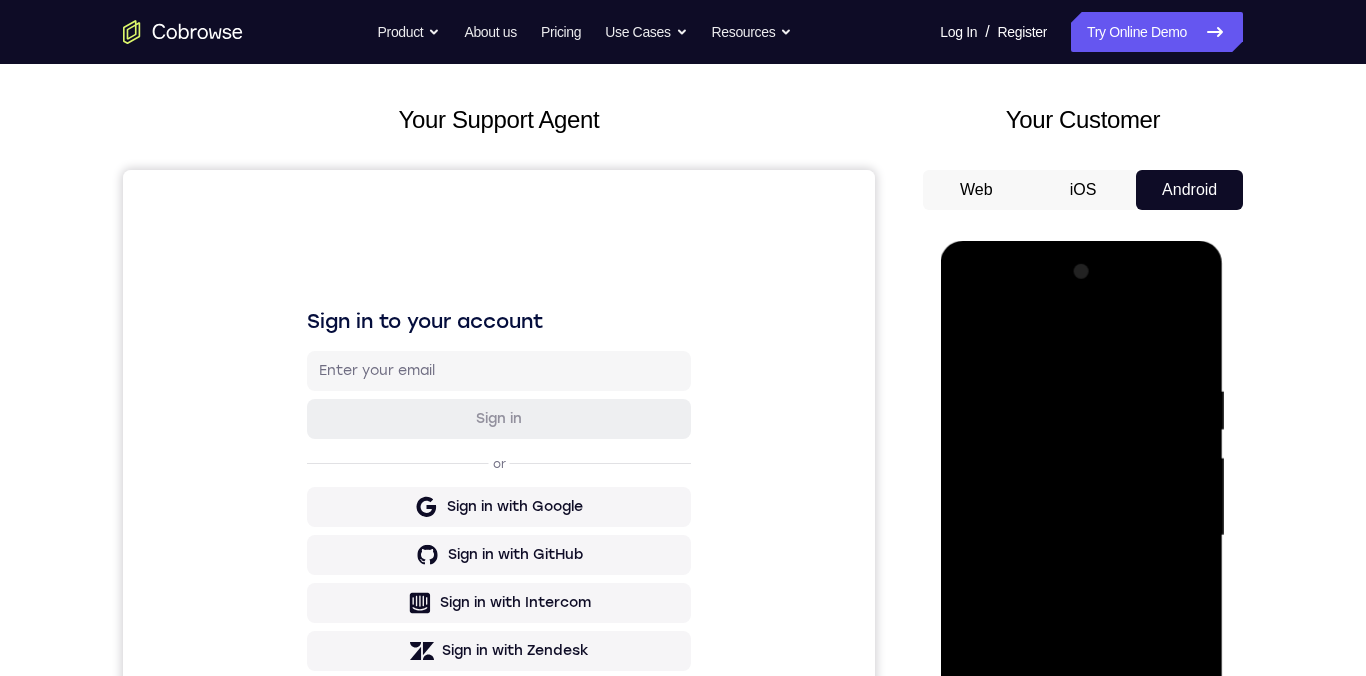 click at bounding box center (1081, 536) 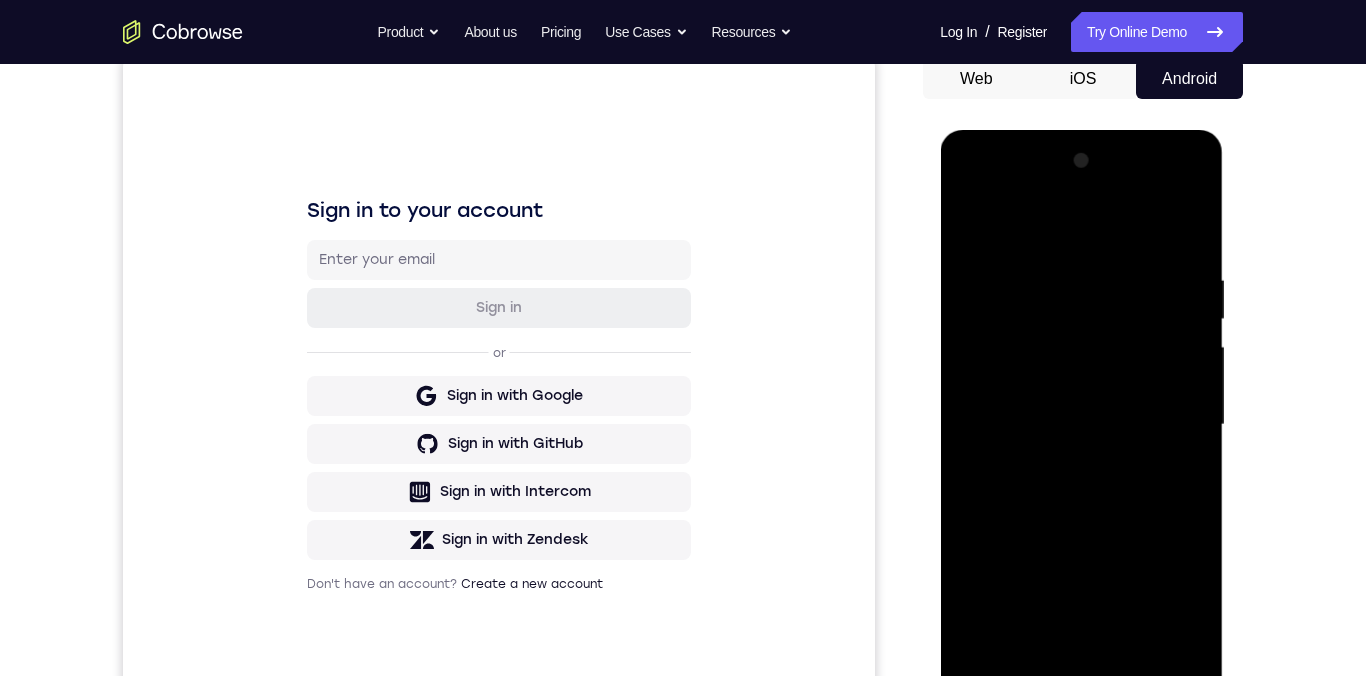scroll, scrollTop: 251, scrollLeft: 0, axis: vertical 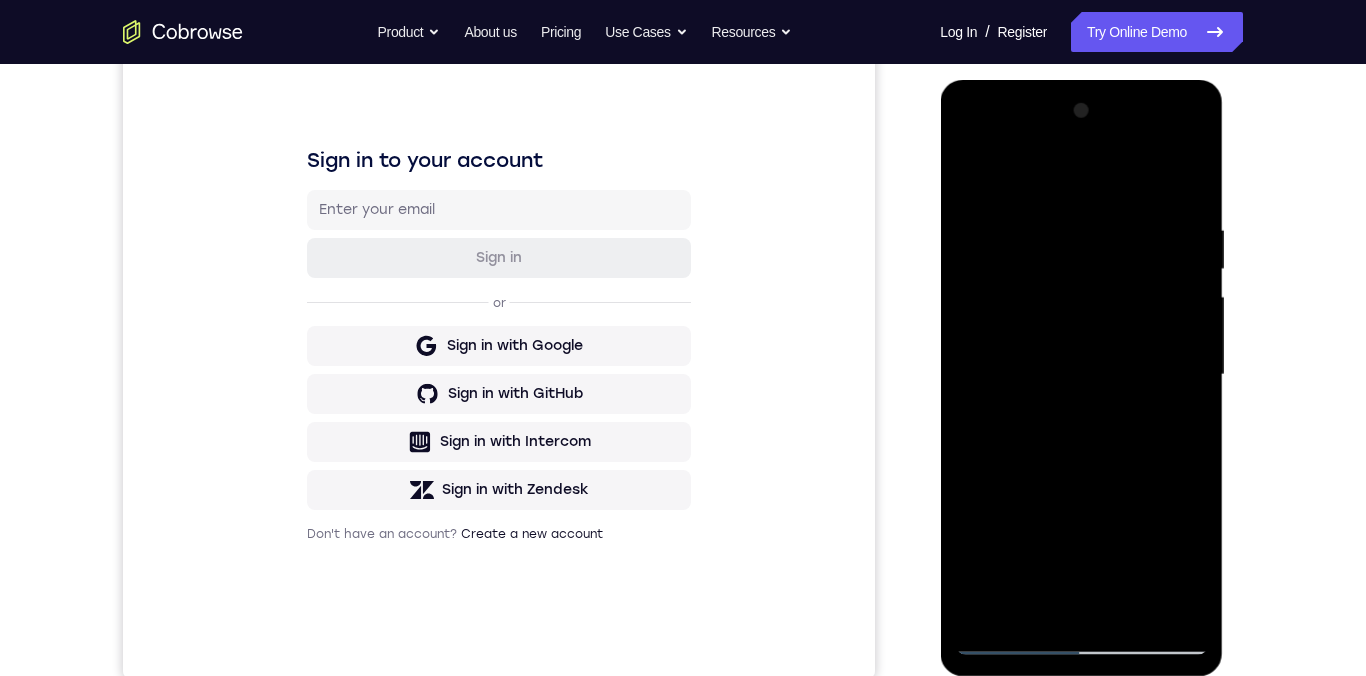 click at bounding box center (1081, 375) 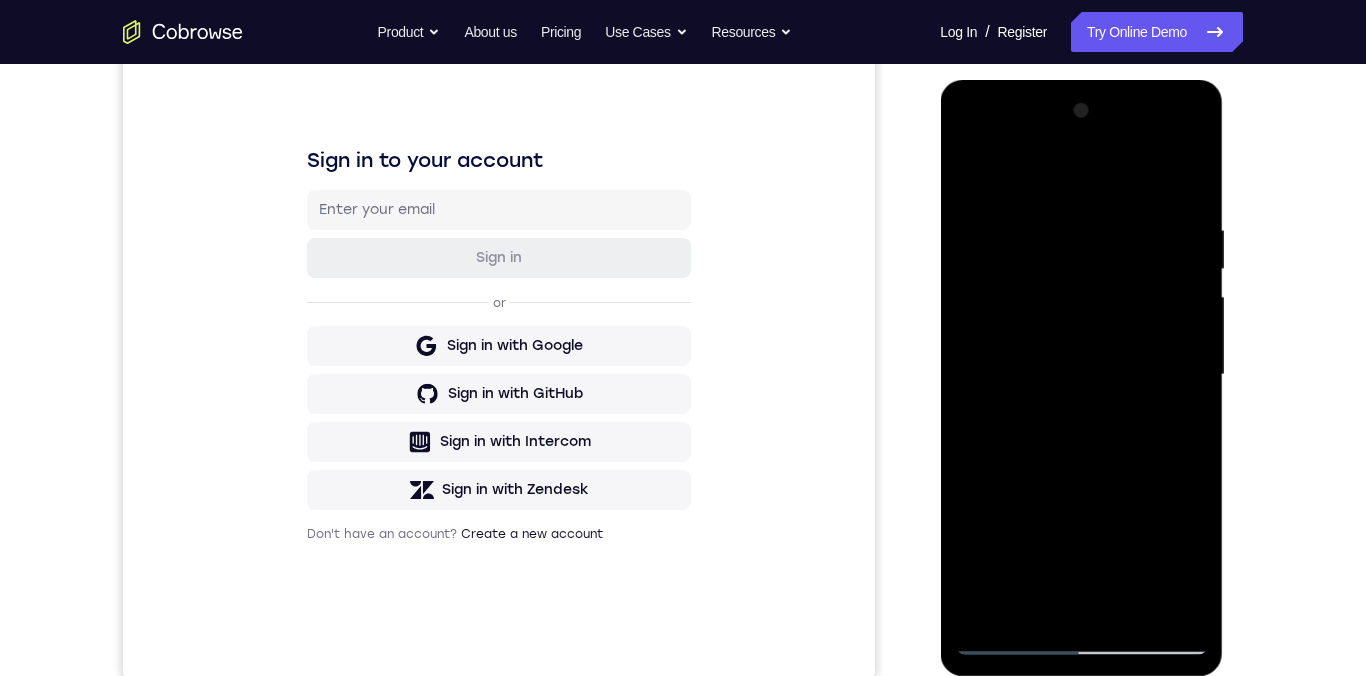 scroll, scrollTop: 254, scrollLeft: 0, axis: vertical 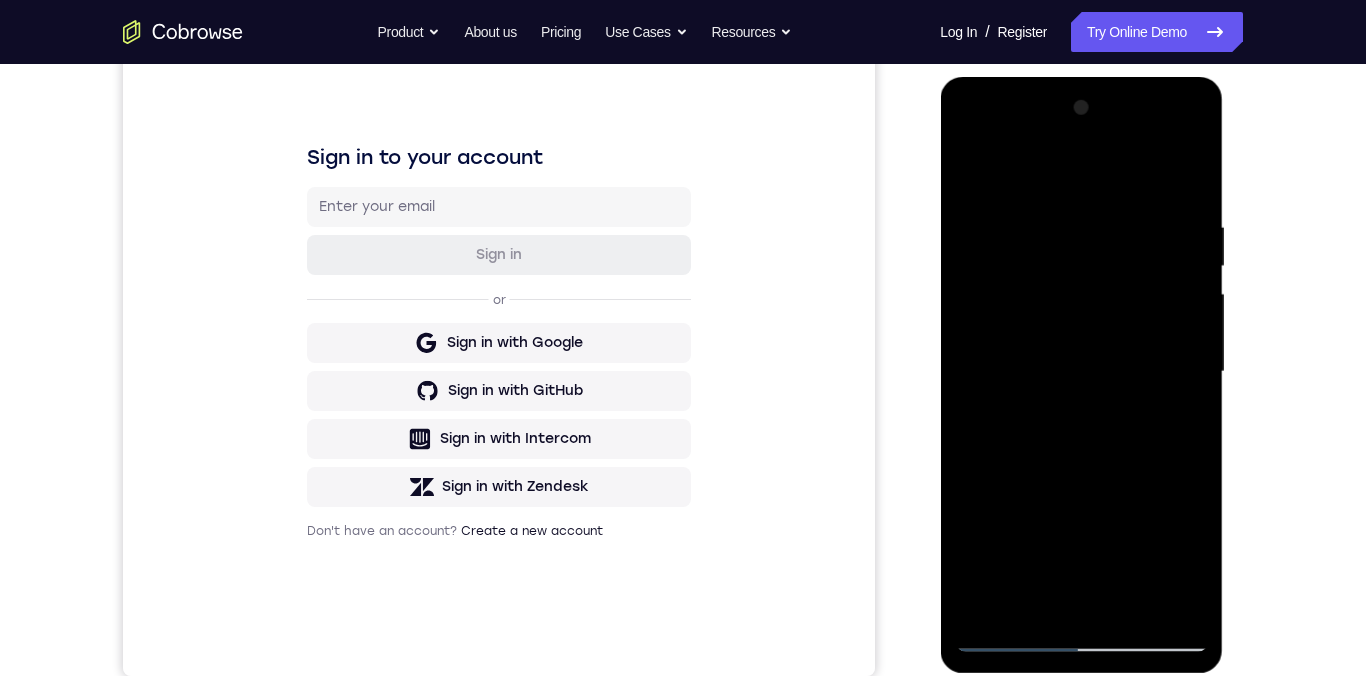 click at bounding box center [1081, 372] 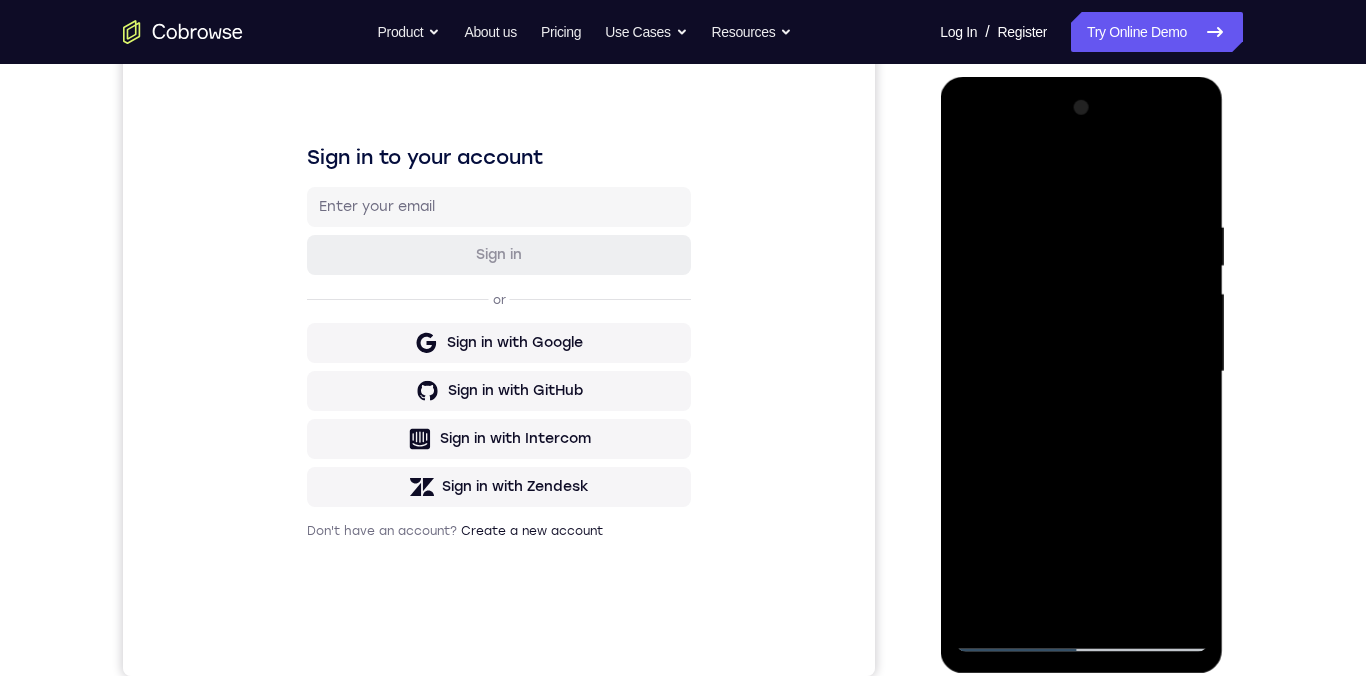 click at bounding box center [1081, 372] 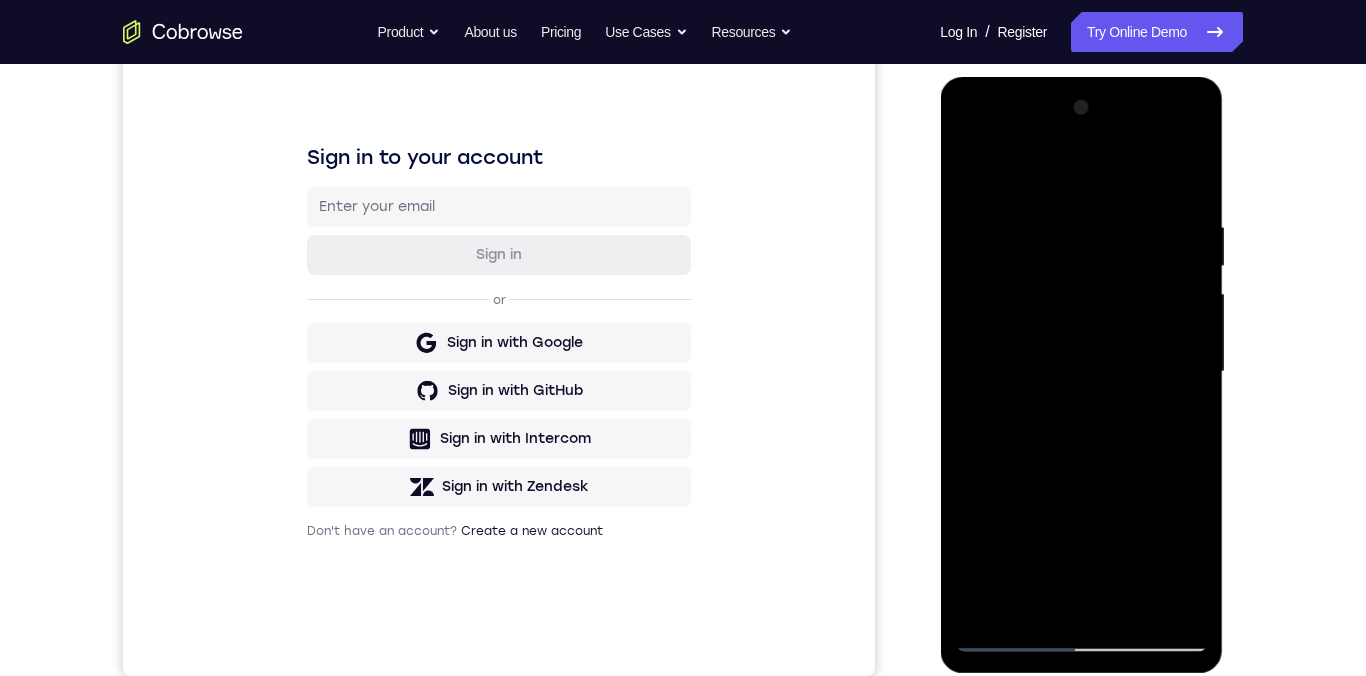 click at bounding box center (1081, 372) 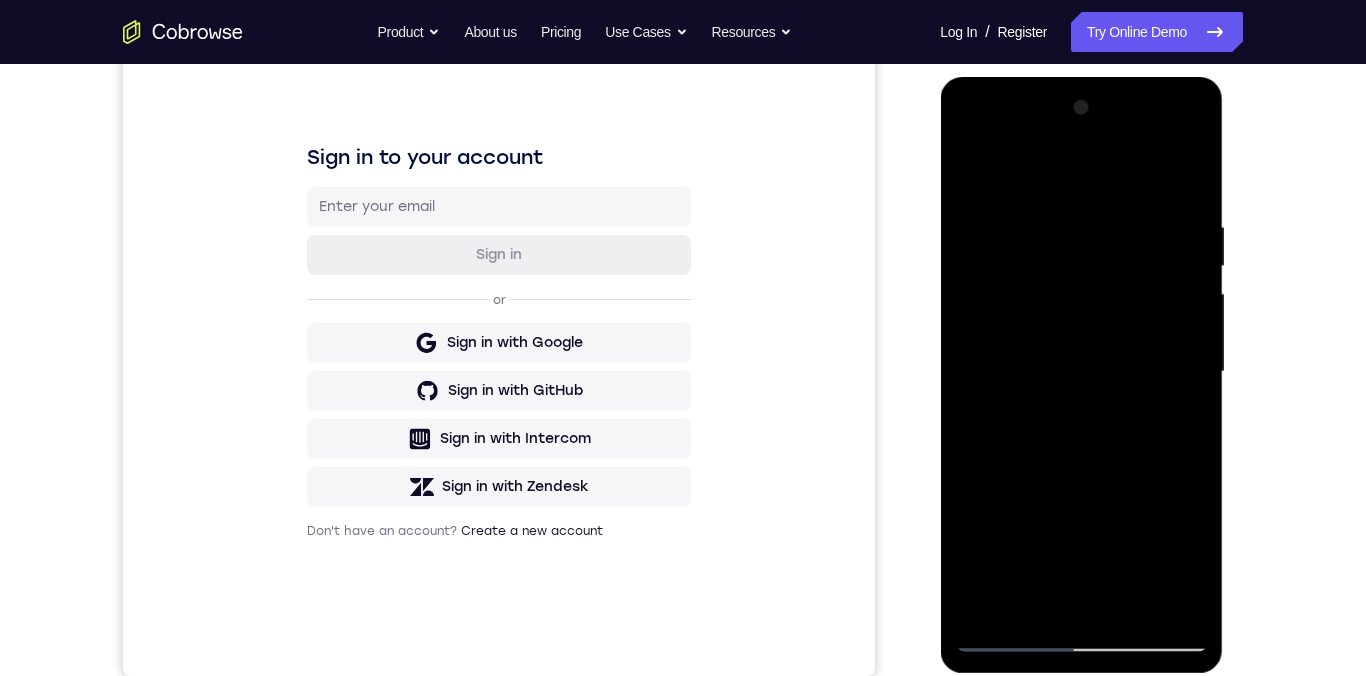 click at bounding box center (1081, 372) 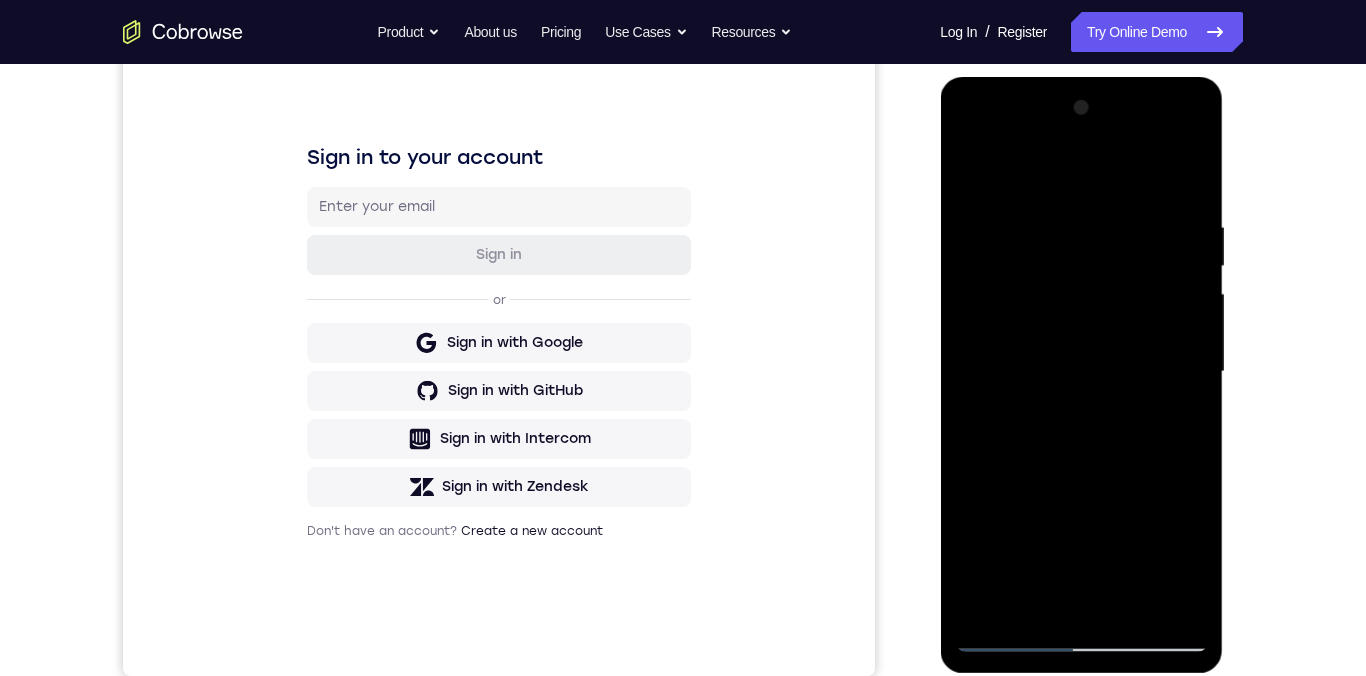 click at bounding box center (1081, 372) 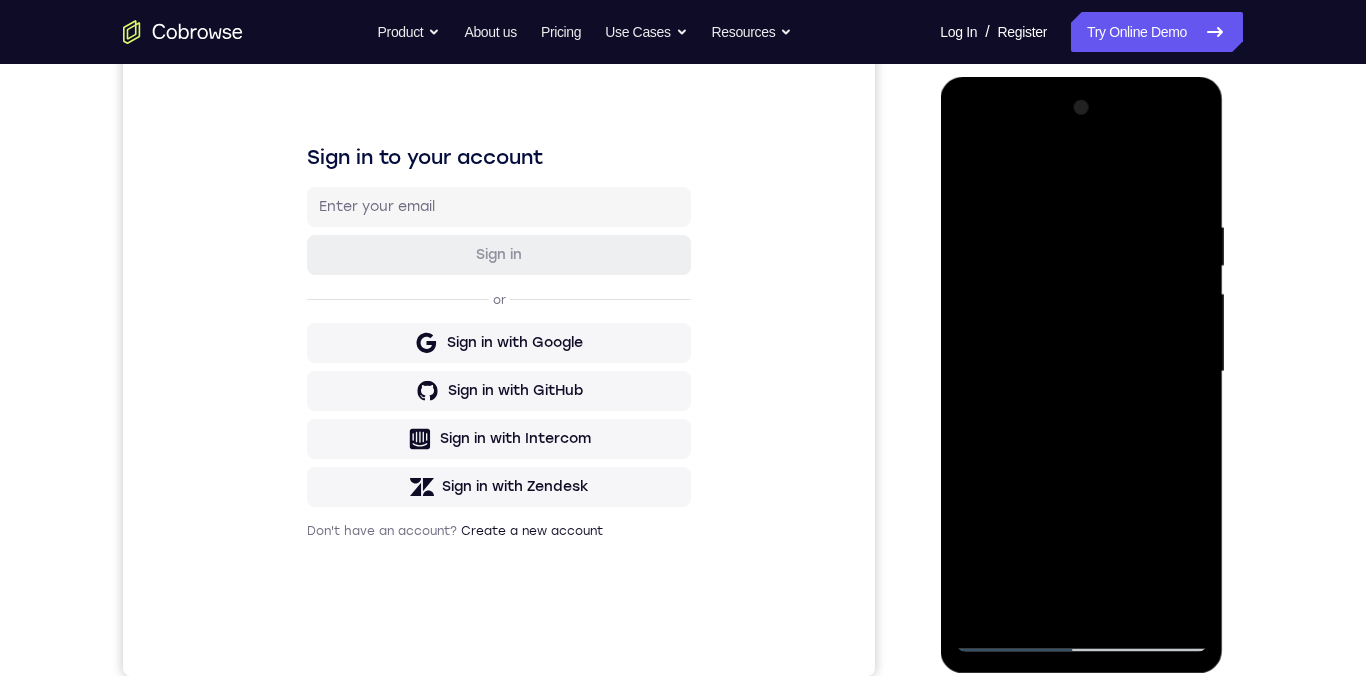 click at bounding box center (1081, 372) 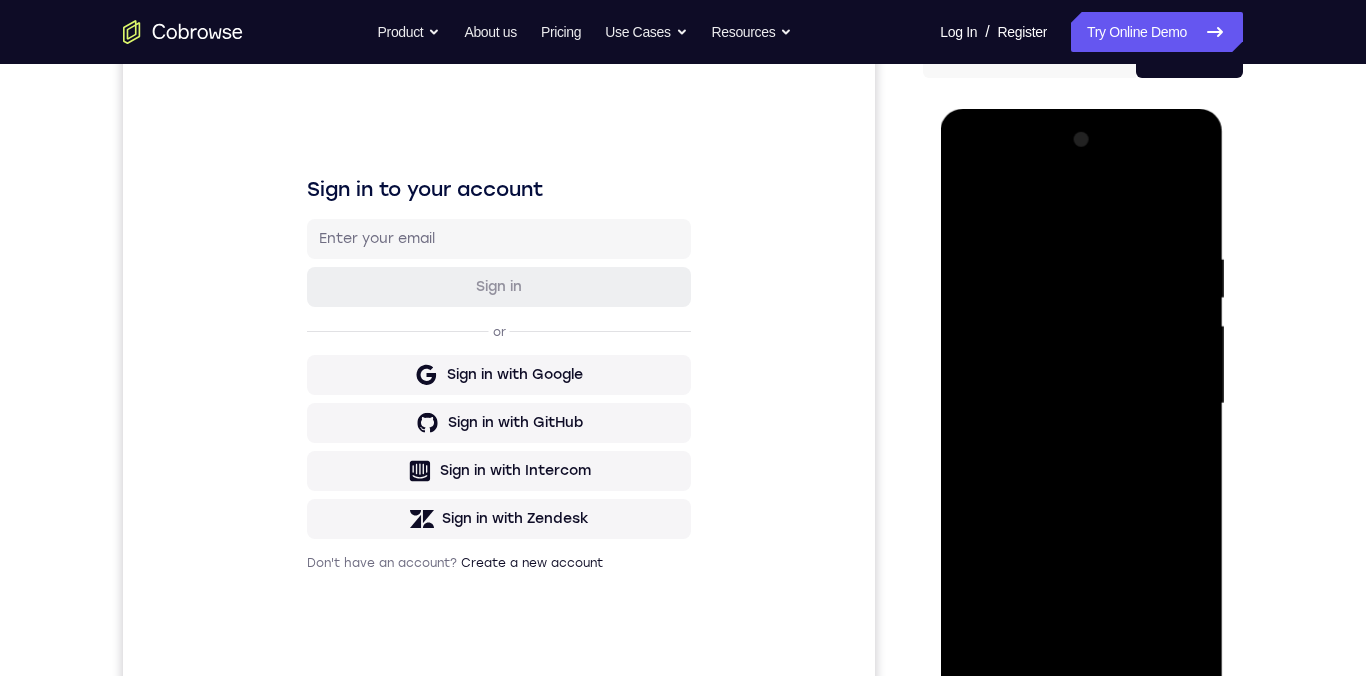 scroll, scrollTop: 223, scrollLeft: 0, axis: vertical 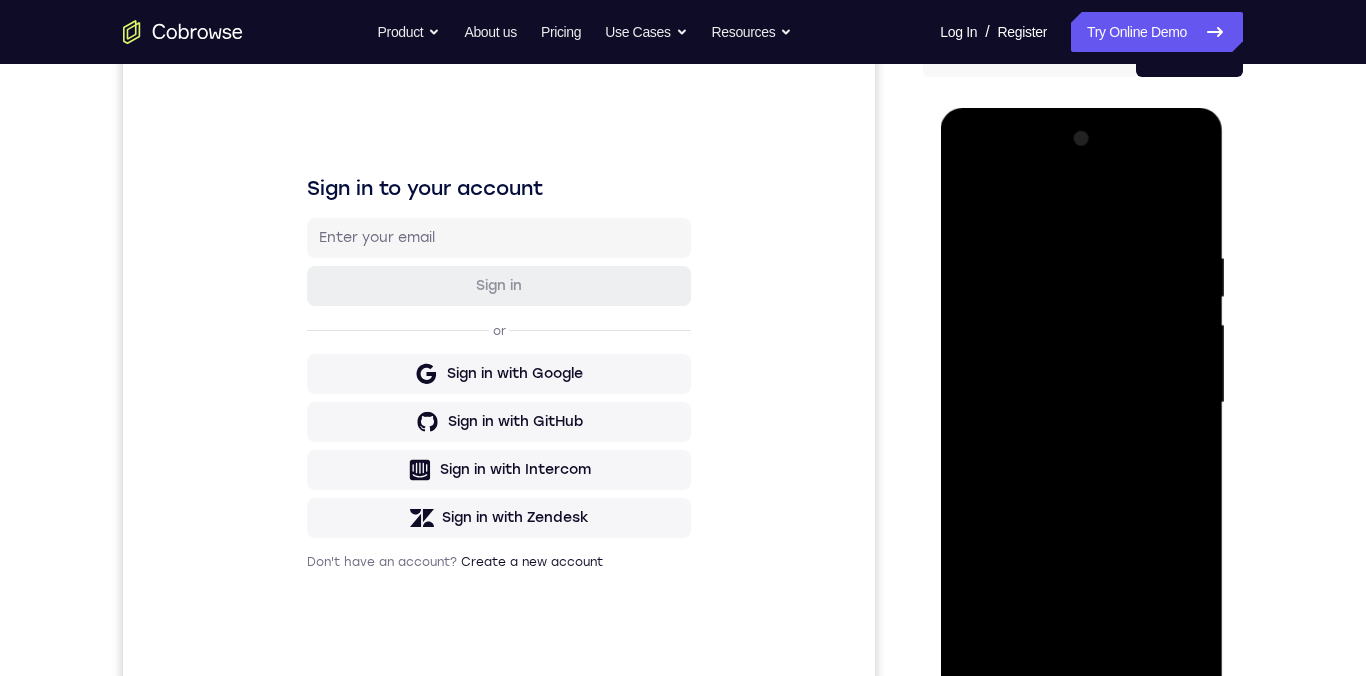 click at bounding box center [1081, 403] 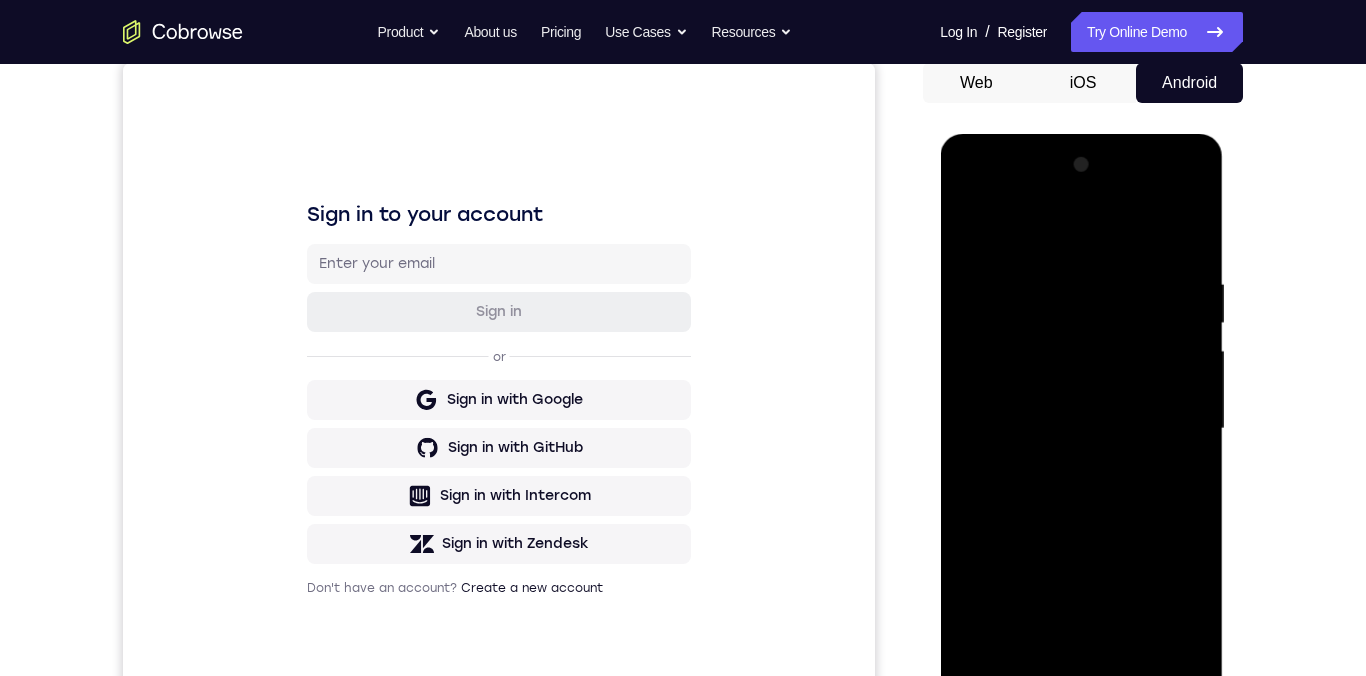 scroll, scrollTop: 144, scrollLeft: 0, axis: vertical 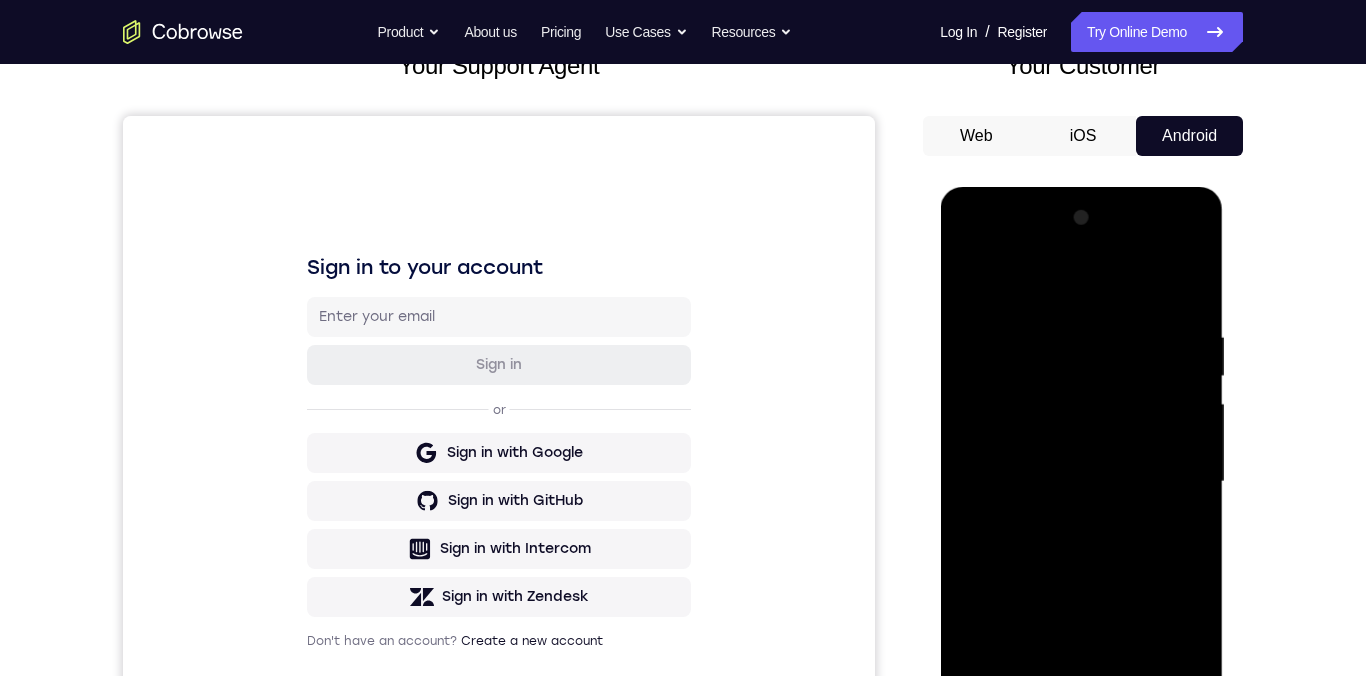 click at bounding box center [1081, 482] 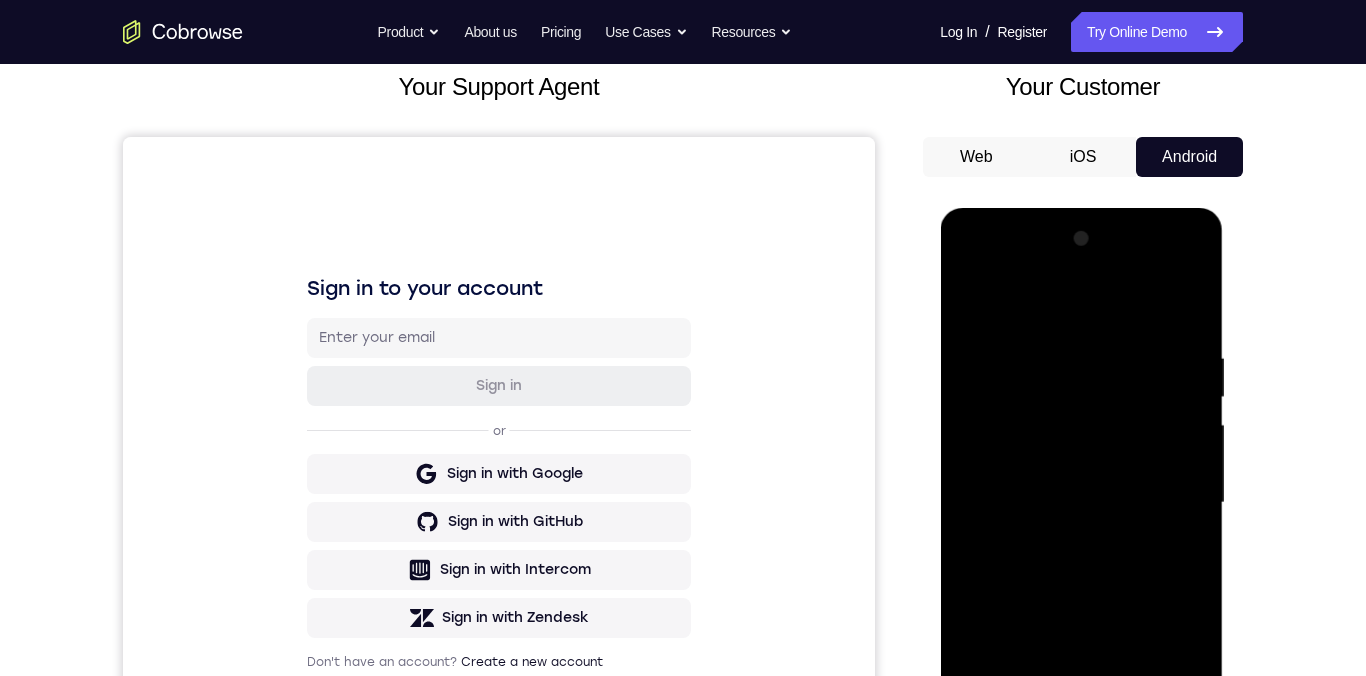 scroll, scrollTop: 168, scrollLeft: 0, axis: vertical 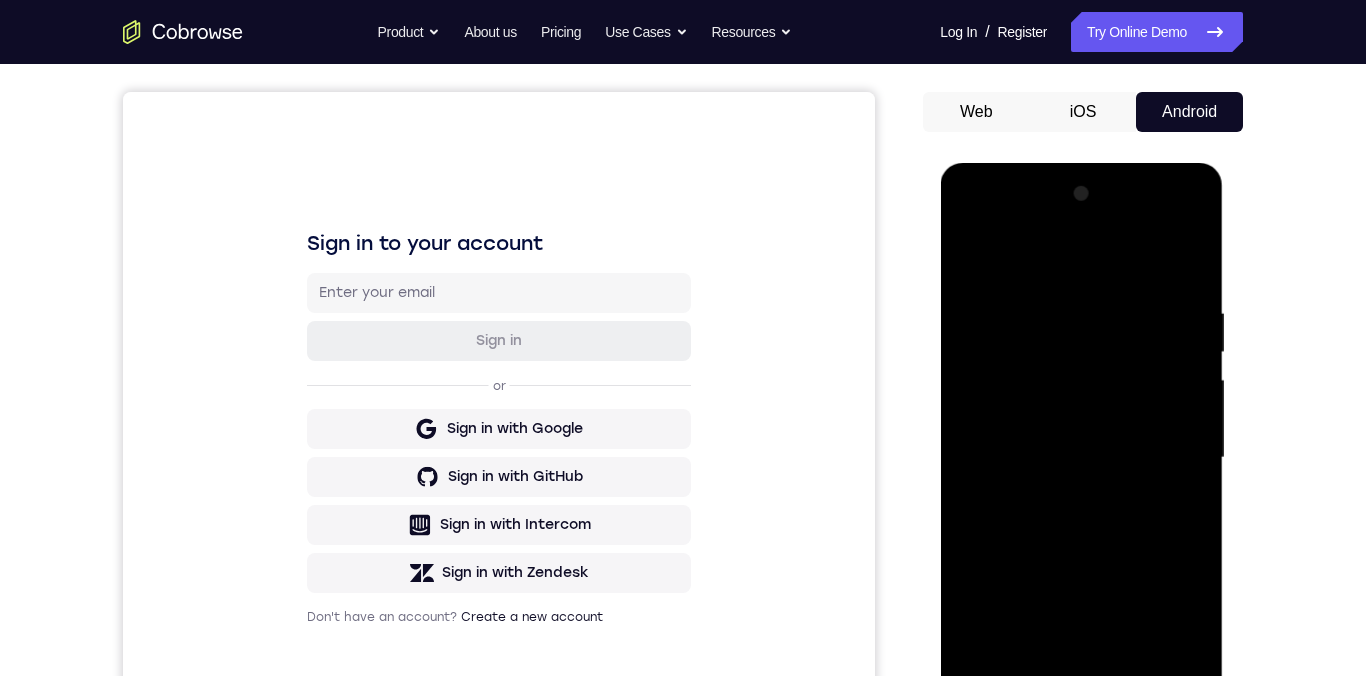 click at bounding box center (1081, 458) 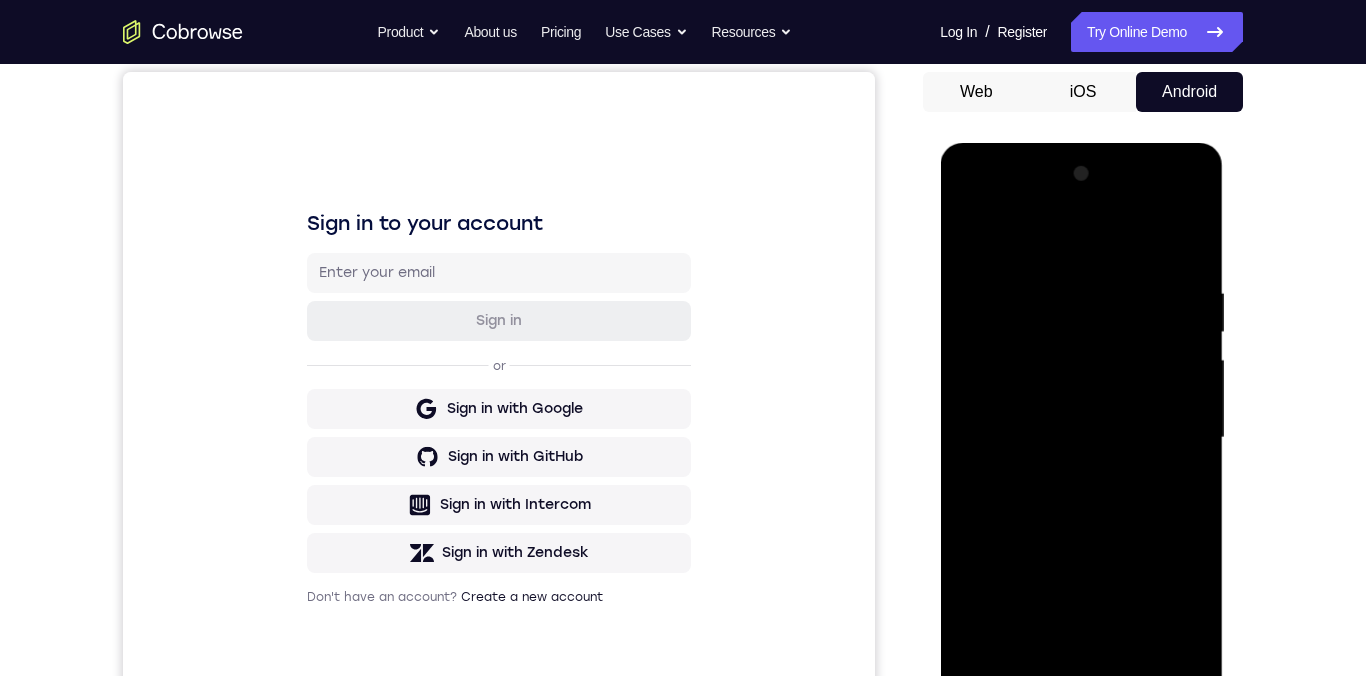 click at bounding box center [1081, 438] 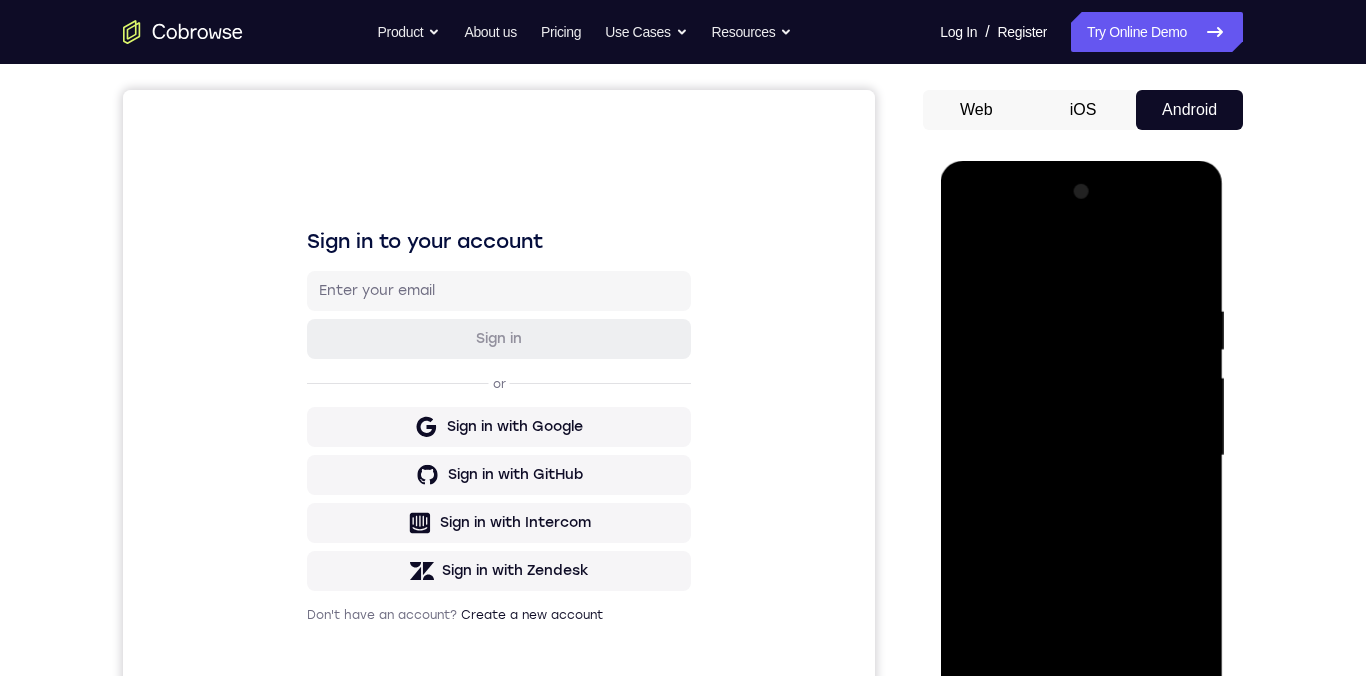 scroll, scrollTop: 166, scrollLeft: 0, axis: vertical 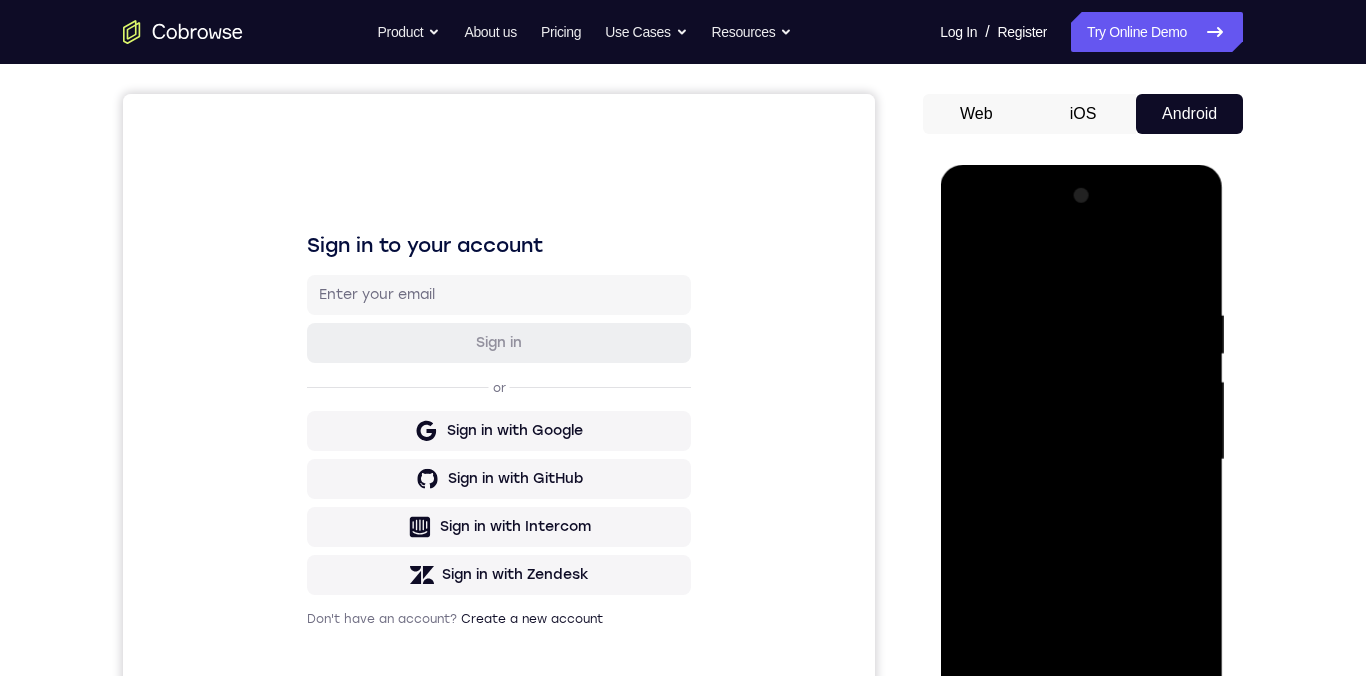 click at bounding box center [1081, 460] 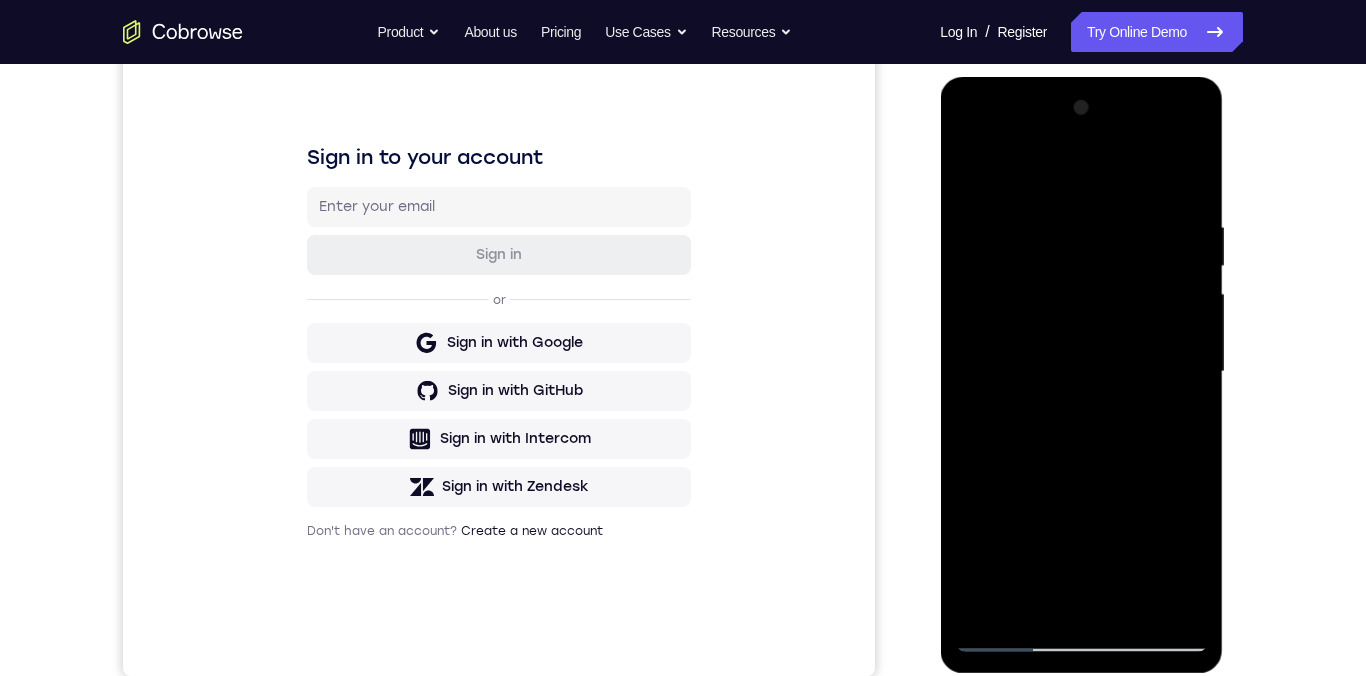 scroll, scrollTop: 278, scrollLeft: 0, axis: vertical 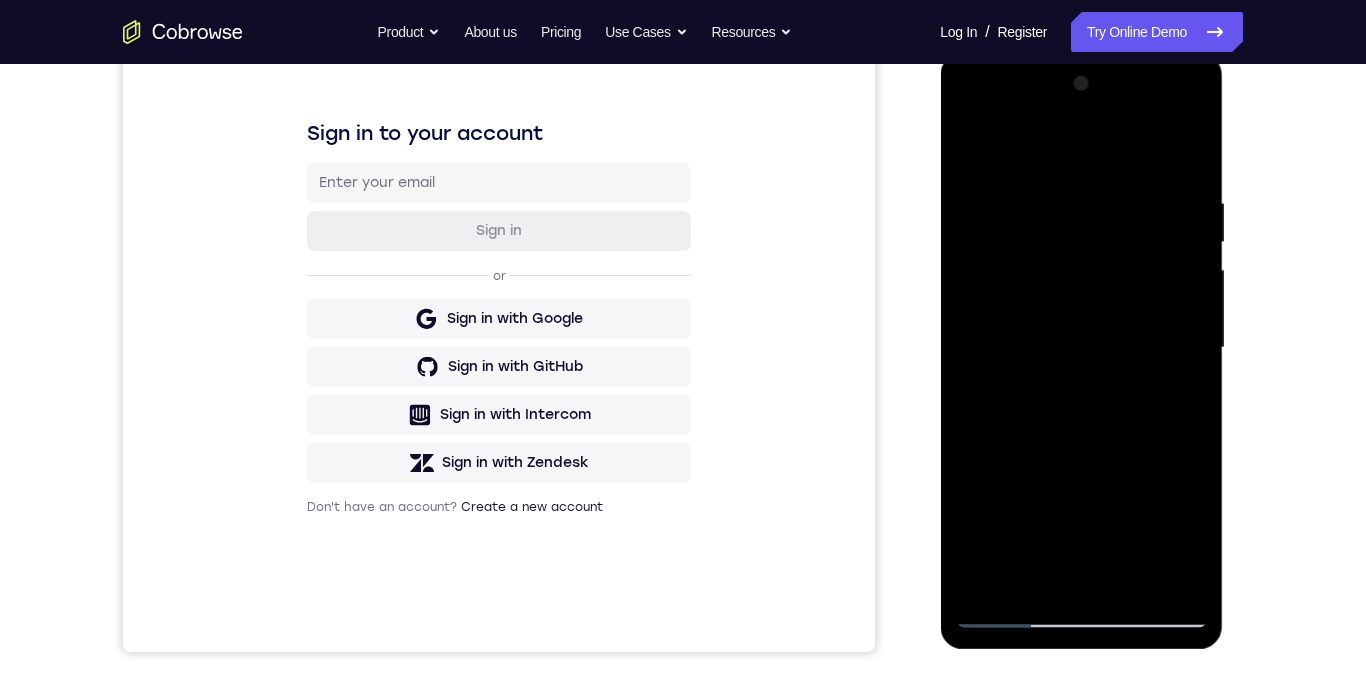 click at bounding box center [1081, 348] 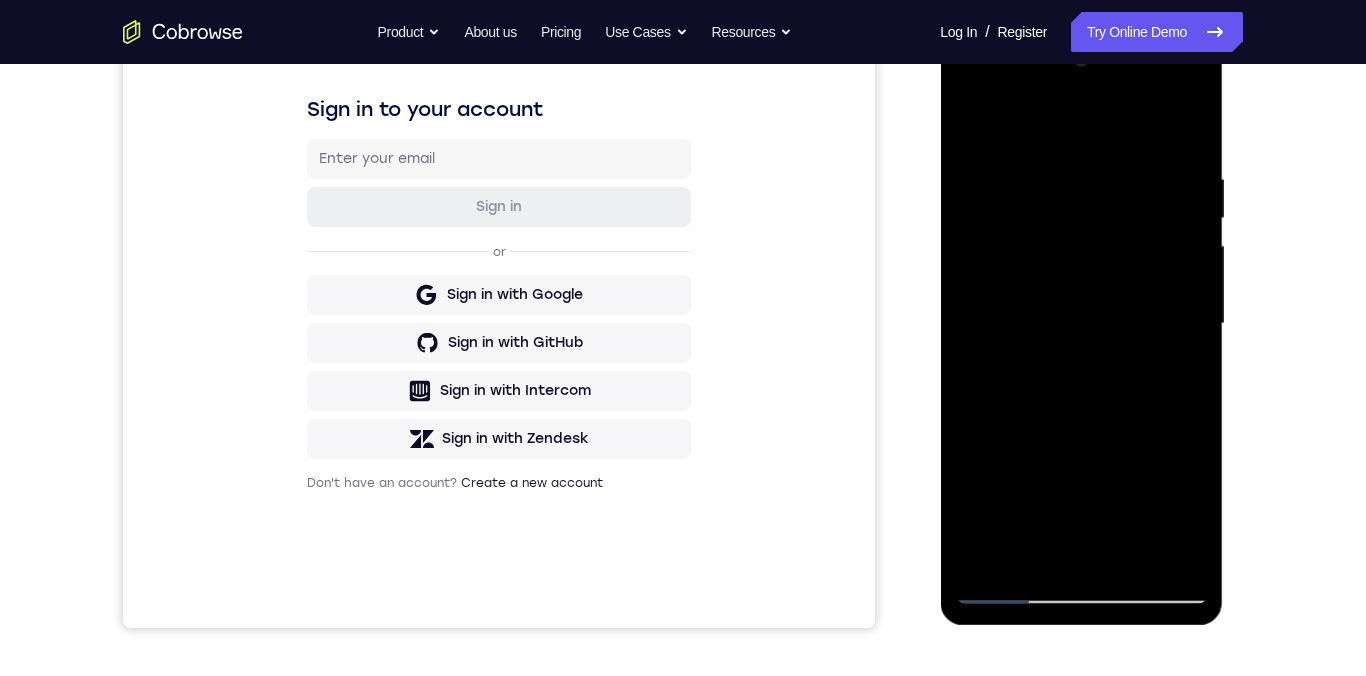 scroll, scrollTop: 168, scrollLeft: 0, axis: vertical 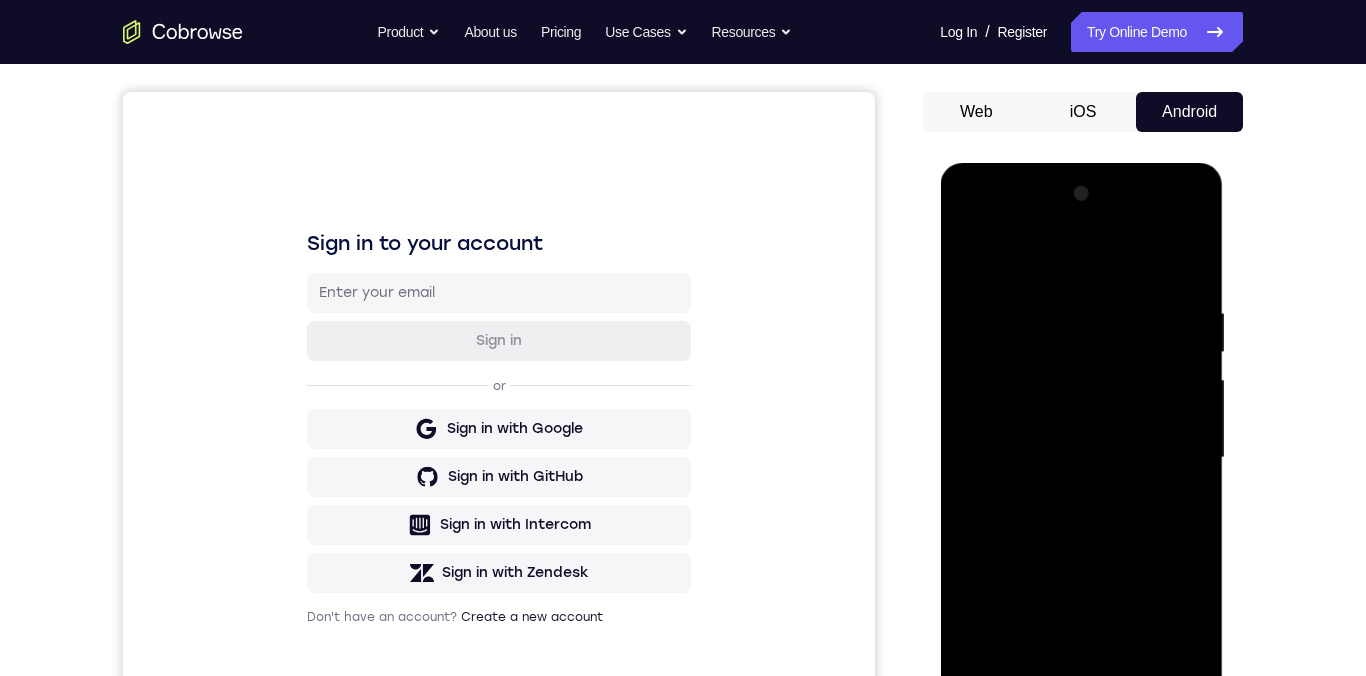 click at bounding box center [1081, 458] 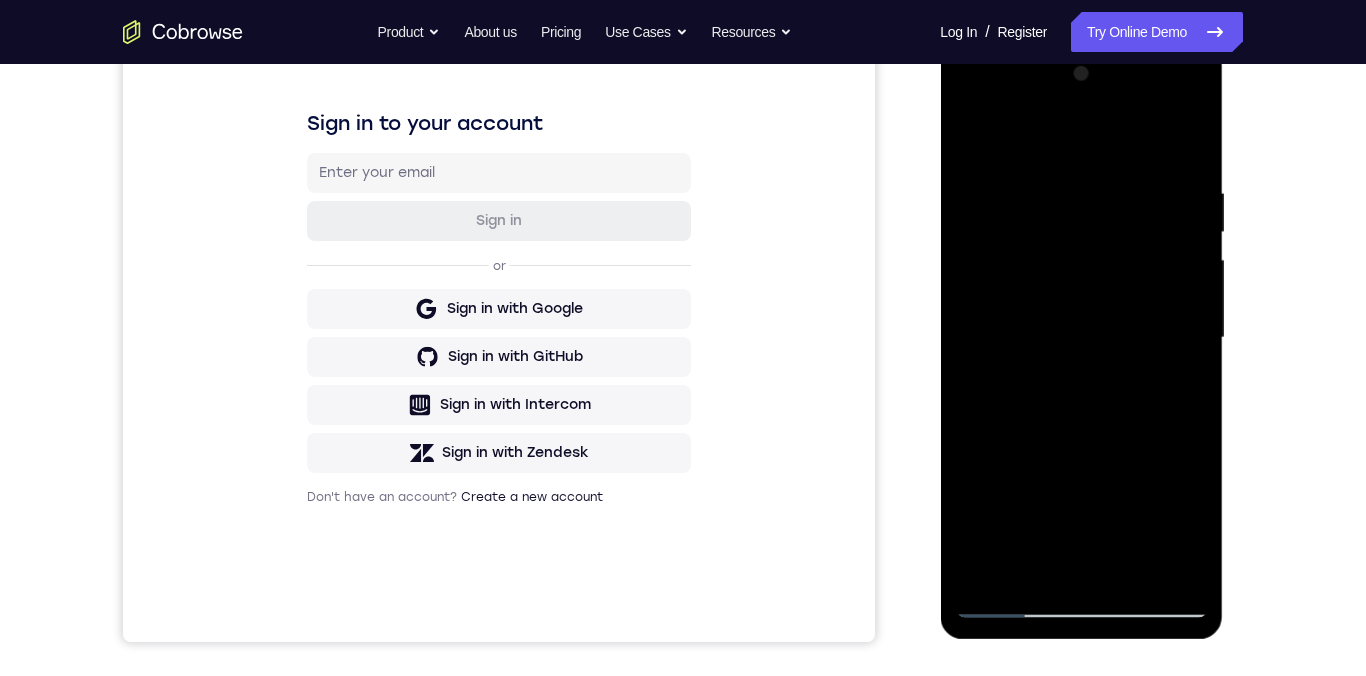 scroll, scrollTop: 291, scrollLeft: 0, axis: vertical 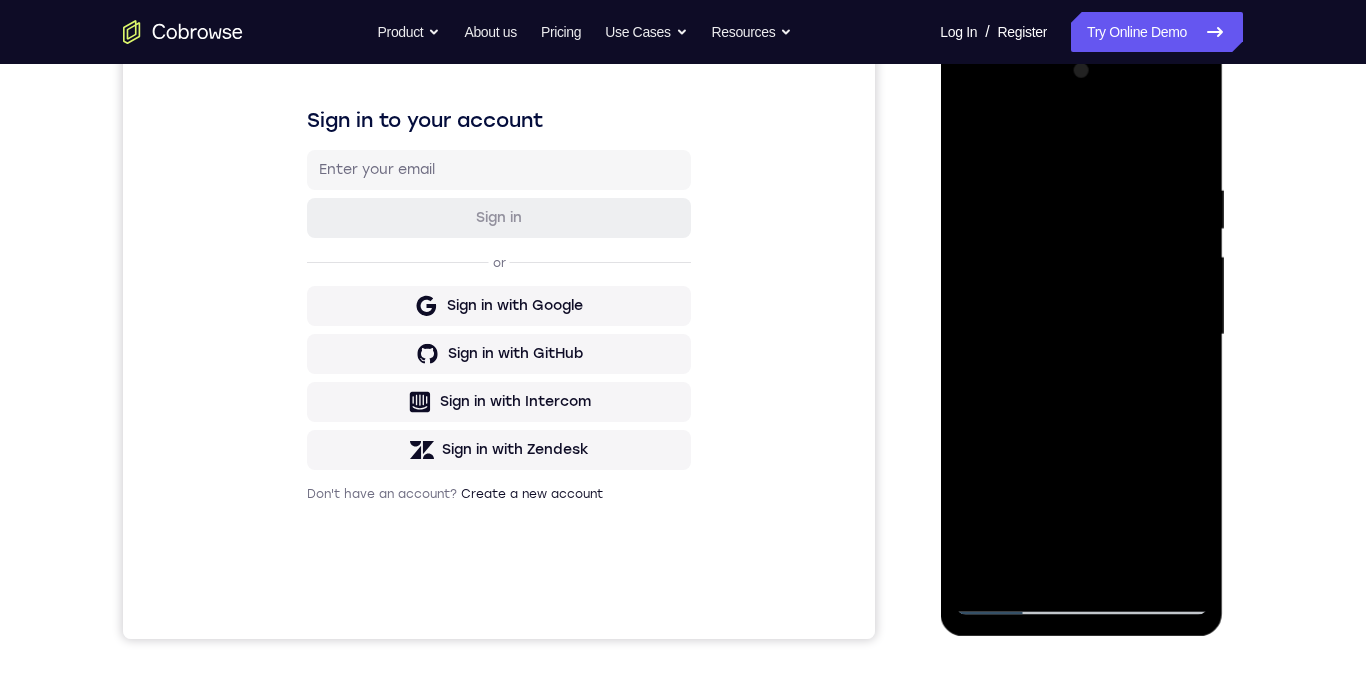 click at bounding box center (1081, 335) 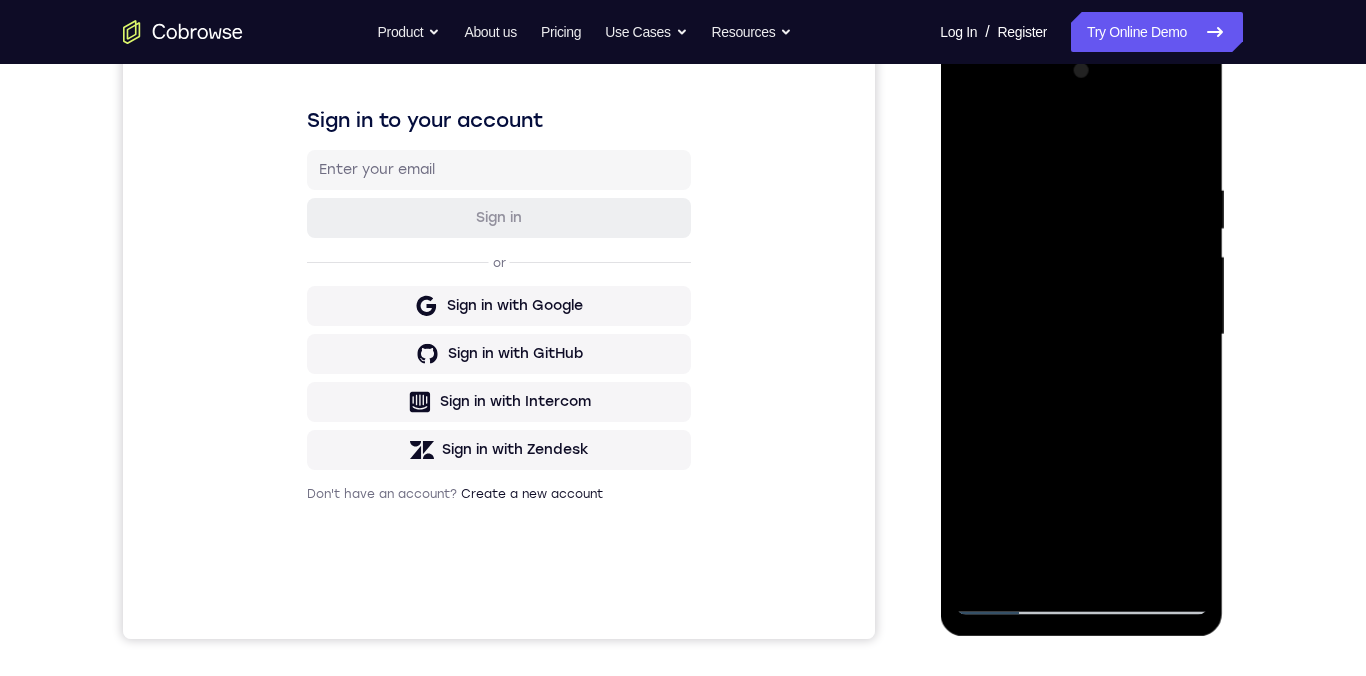 scroll, scrollTop: 183, scrollLeft: 0, axis: vertical 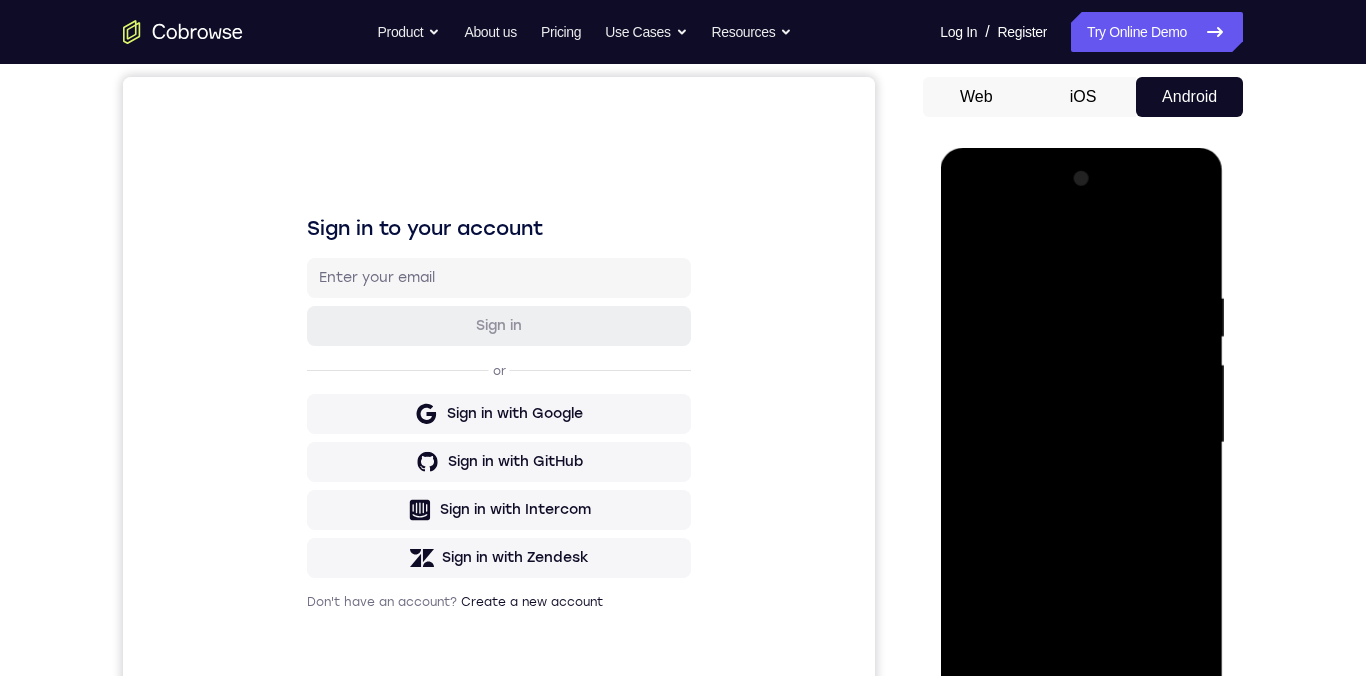 click at bounding box center [1081, 443] 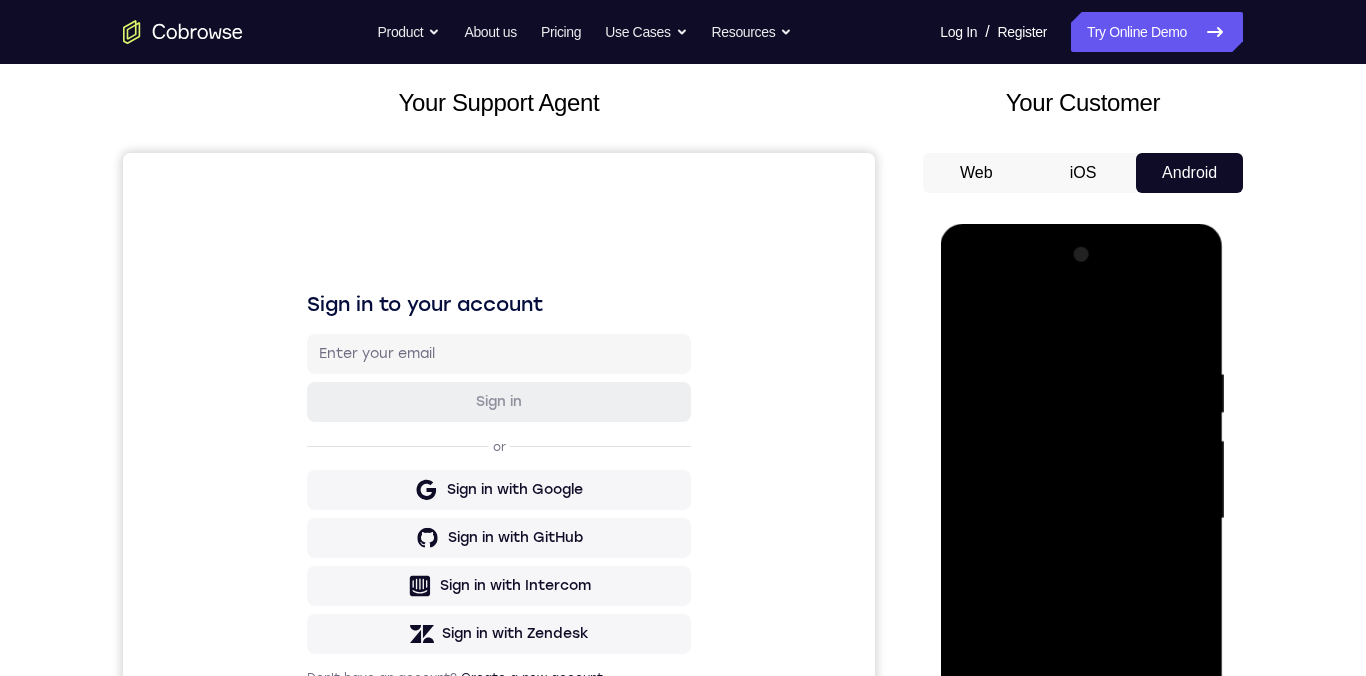 scroll, scrollTop: 291, scrollLeft: 0, axis: vertical 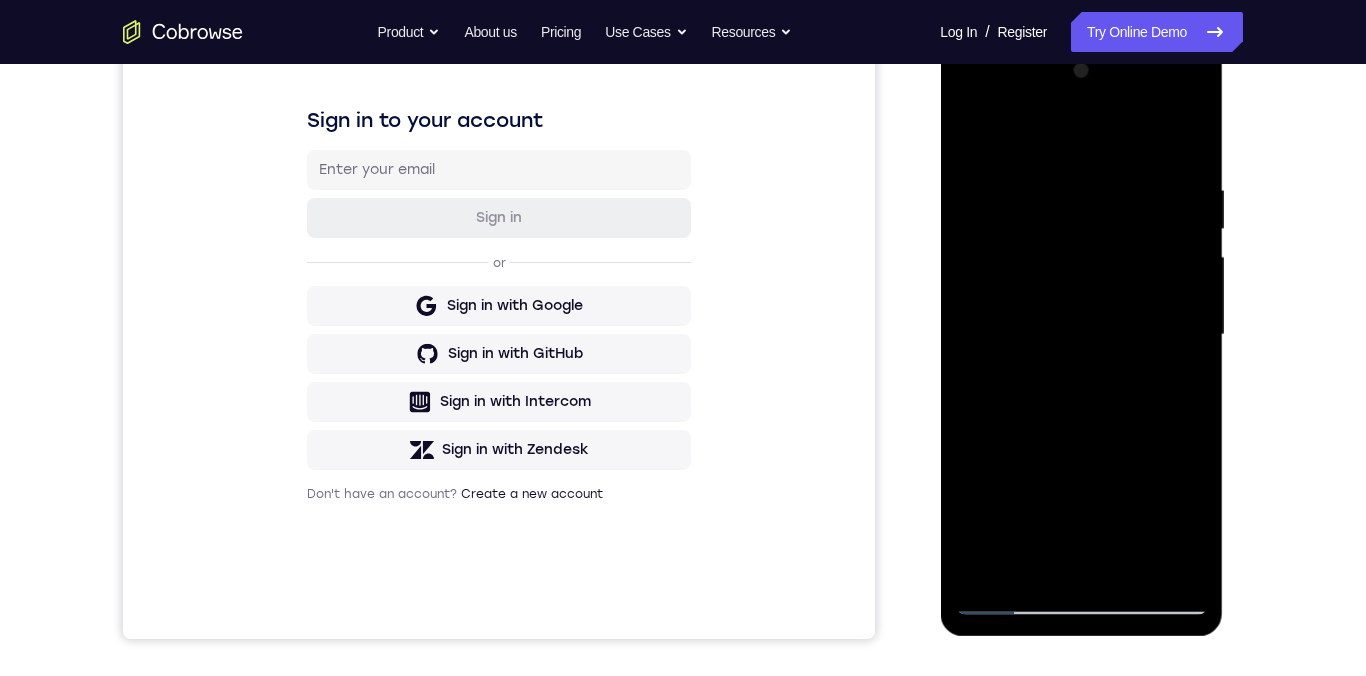 click at bounding box center [1081, 335] 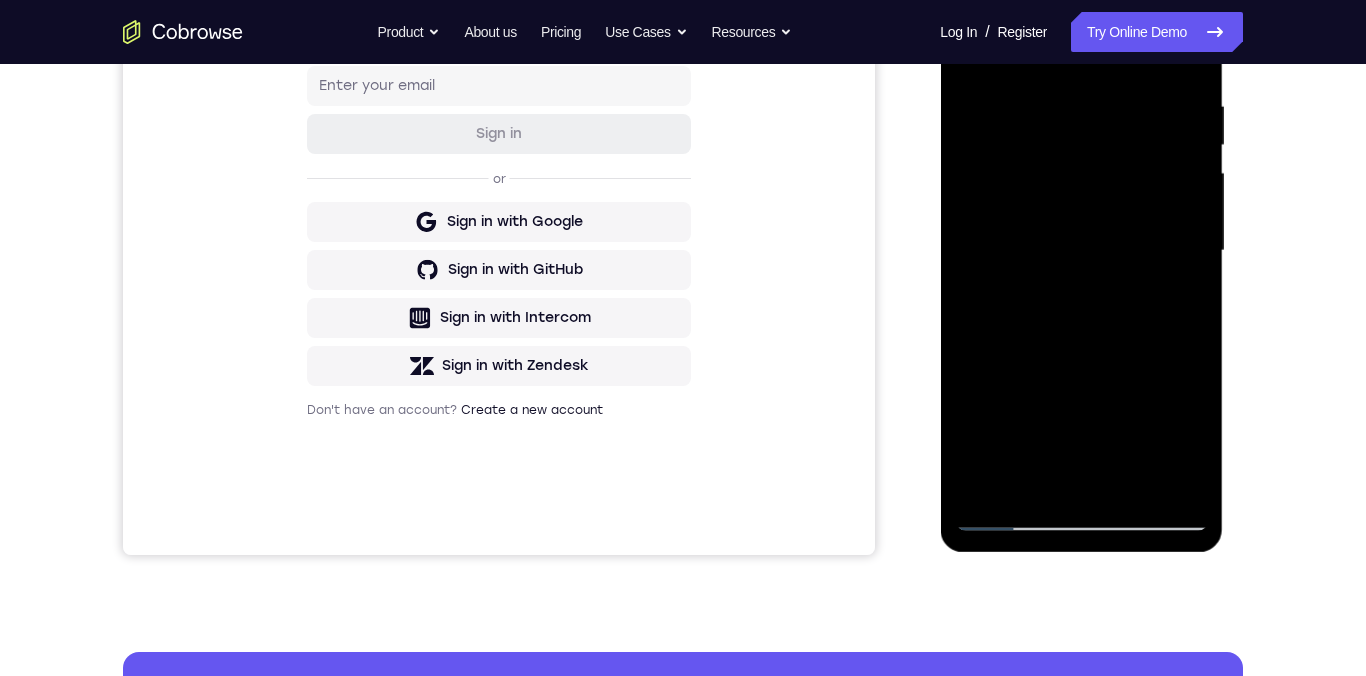 click at bounding box center (1081, 251) 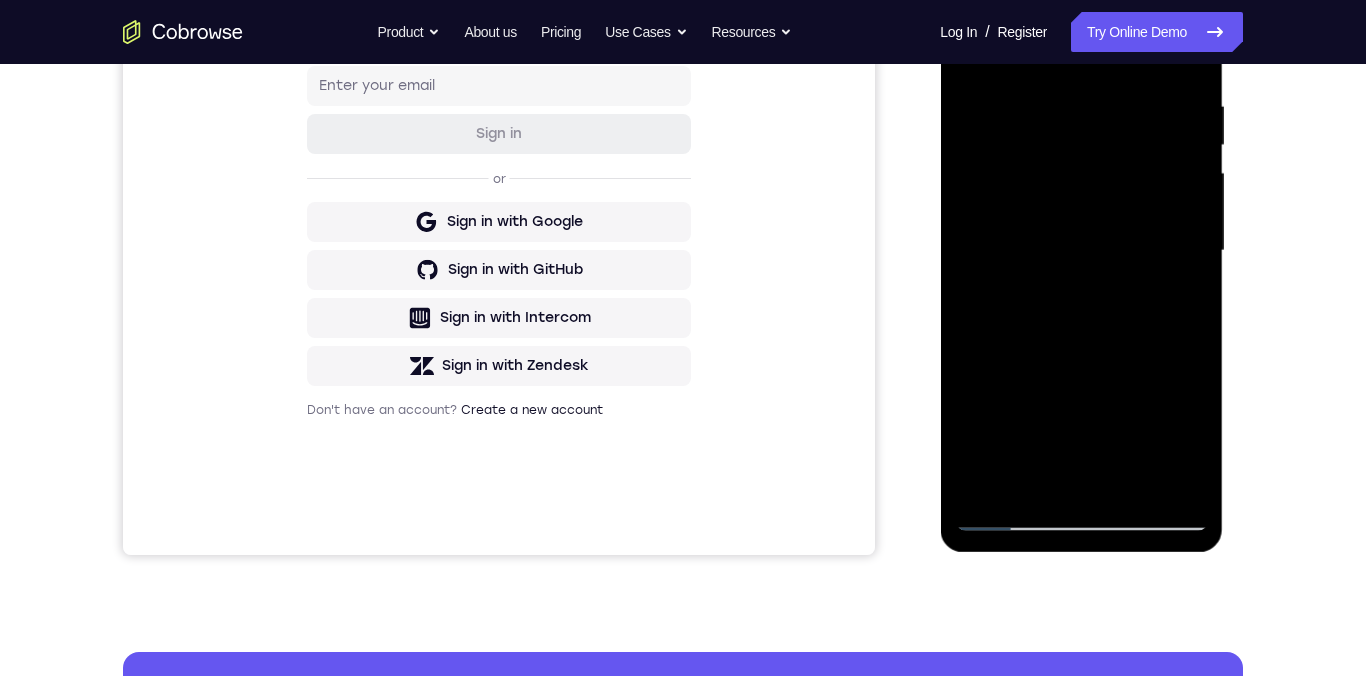 click at bounding box center (1081, 251) 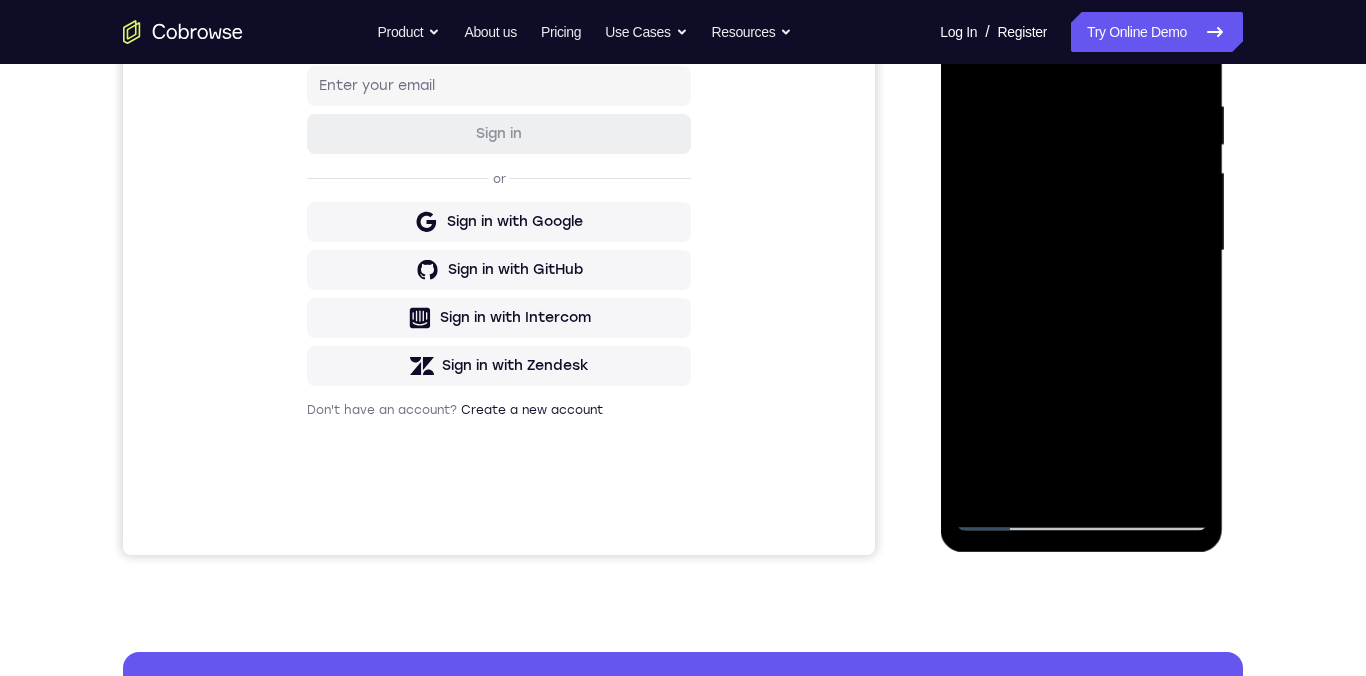 click at bounding box center (1081, 251) 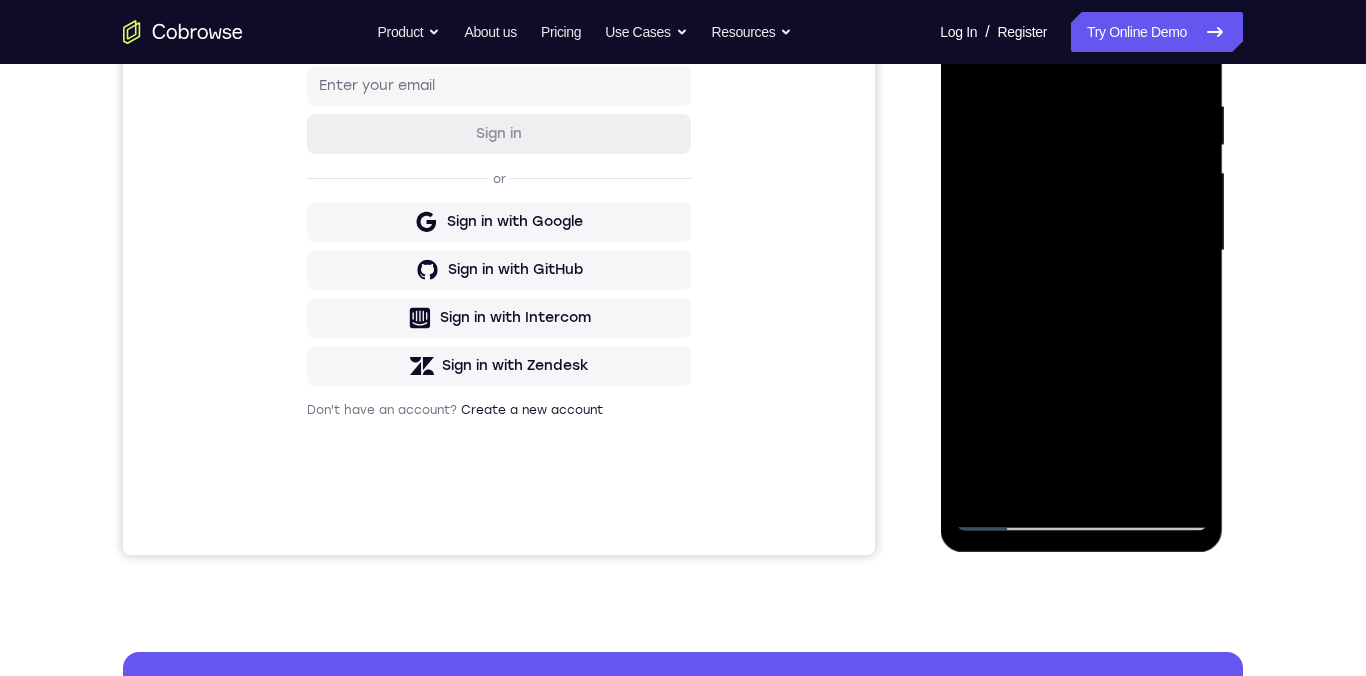 click at bounding box center (1081, 251) 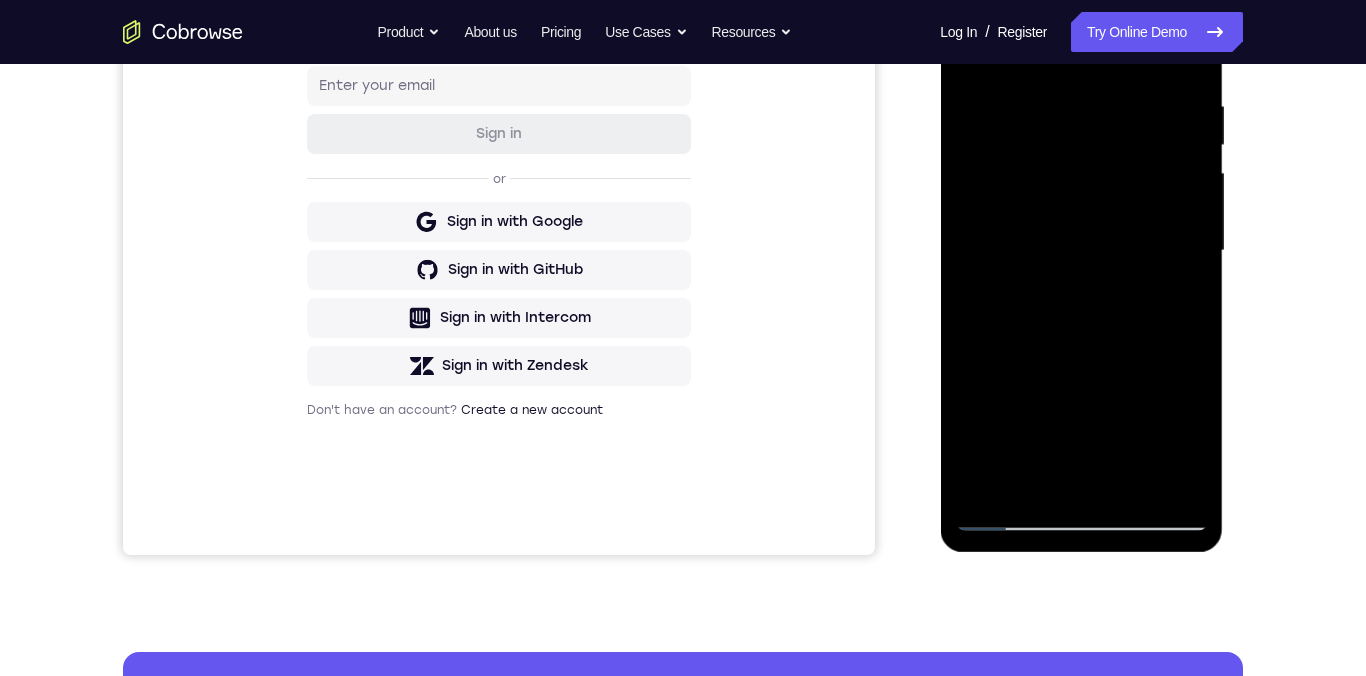 click at bounding box center (1081, 251) 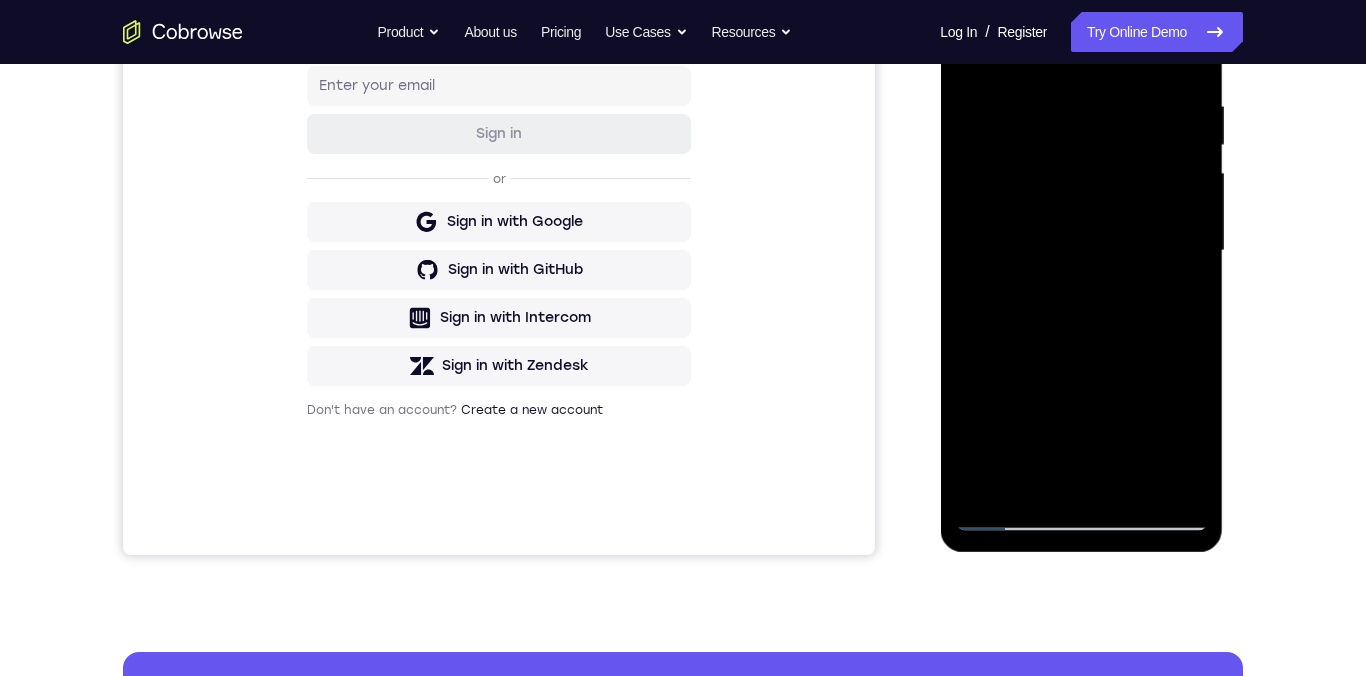 click at bounding box center [1081, 251] 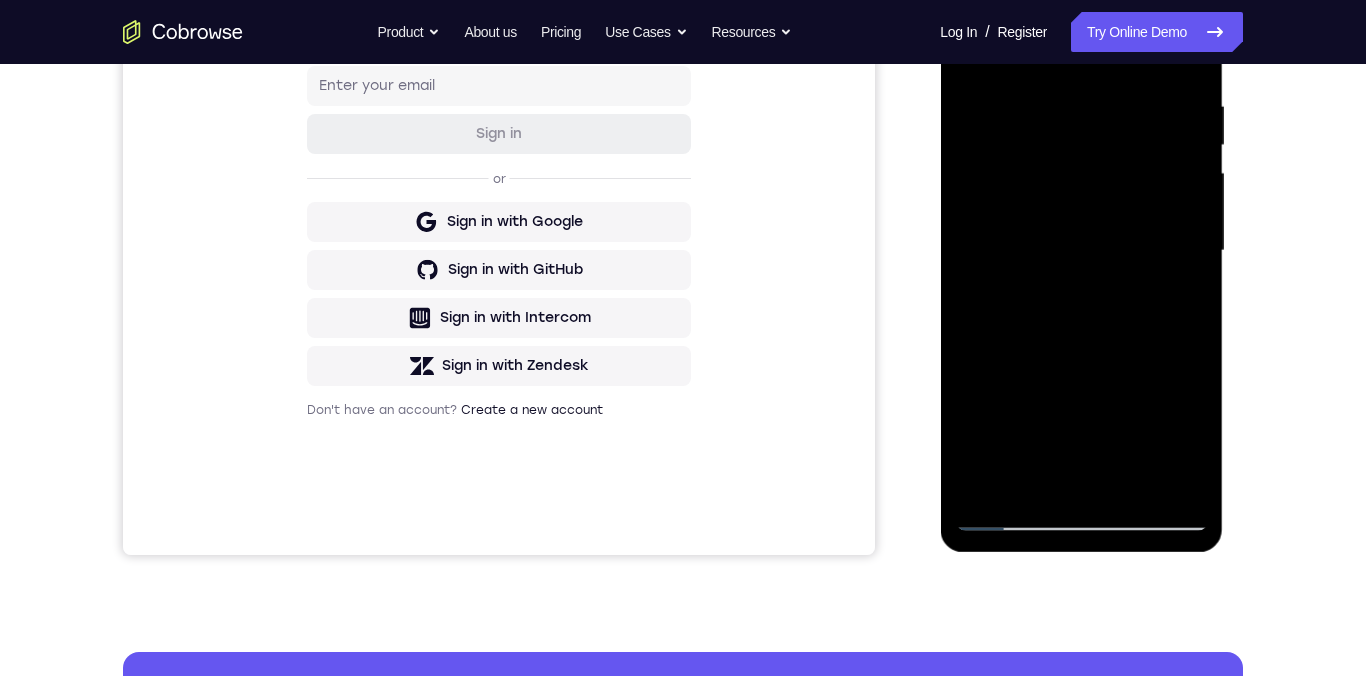 click at bounding box center [1081, 251] 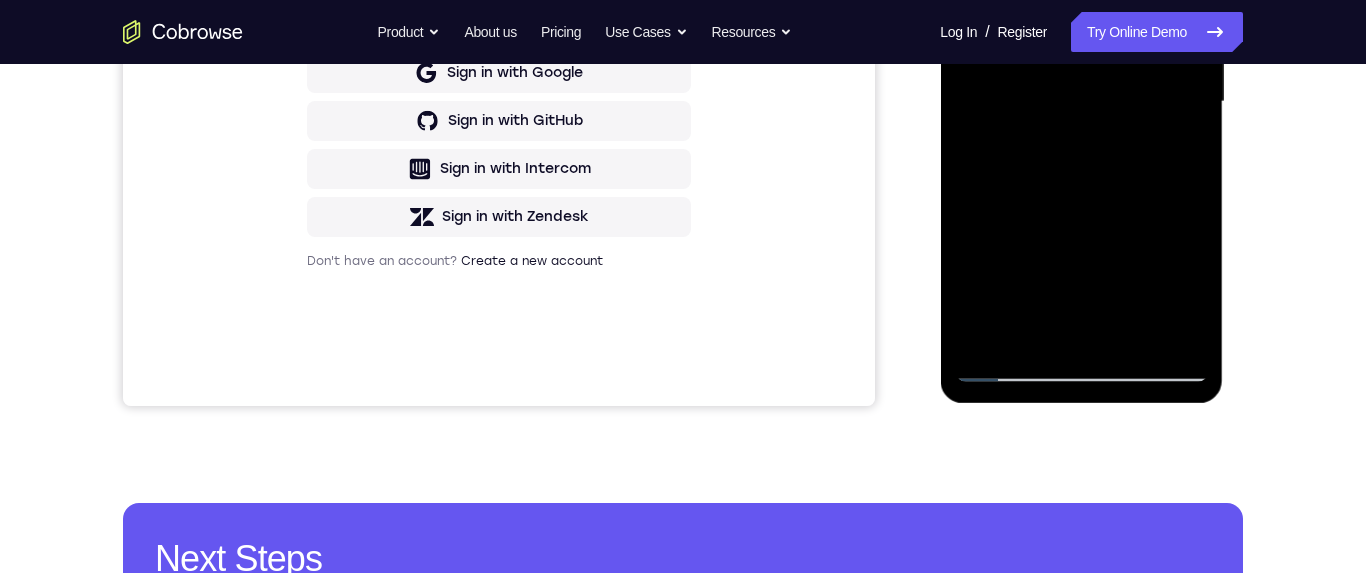 scroll, scrollTop: 532, scrollLeft: 0, axis: vertical 